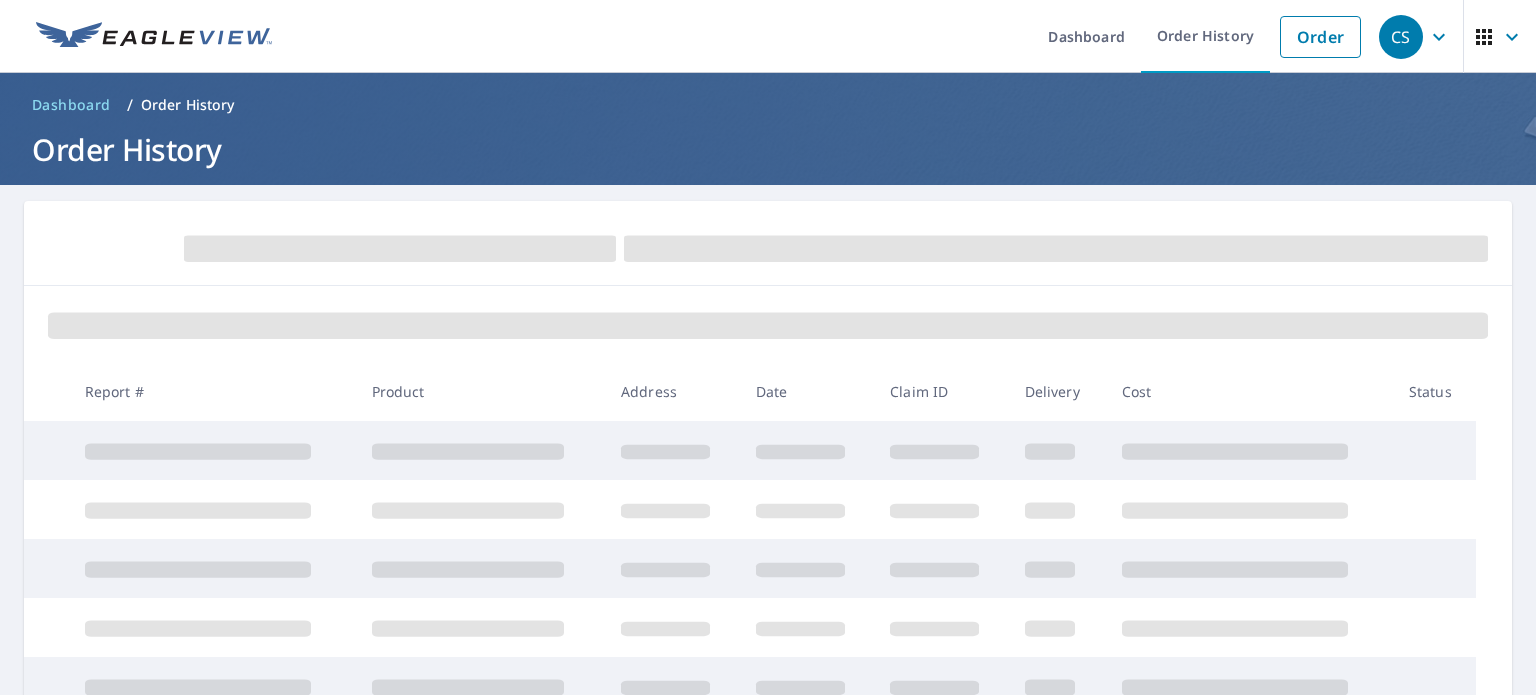 scroll, scrollTop: 0, scrollLeft: 0, axis: both 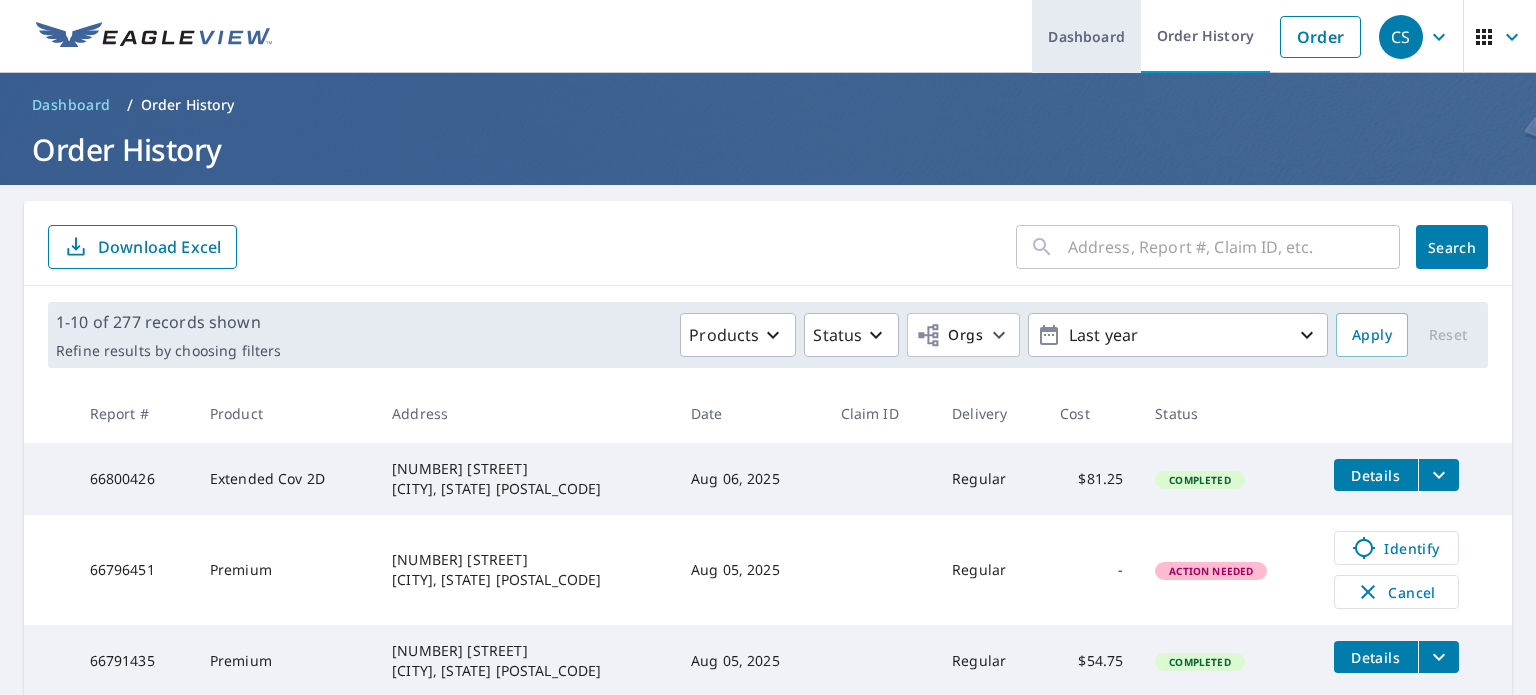 click on "Dashboard" at bounding box center [1086, 36] 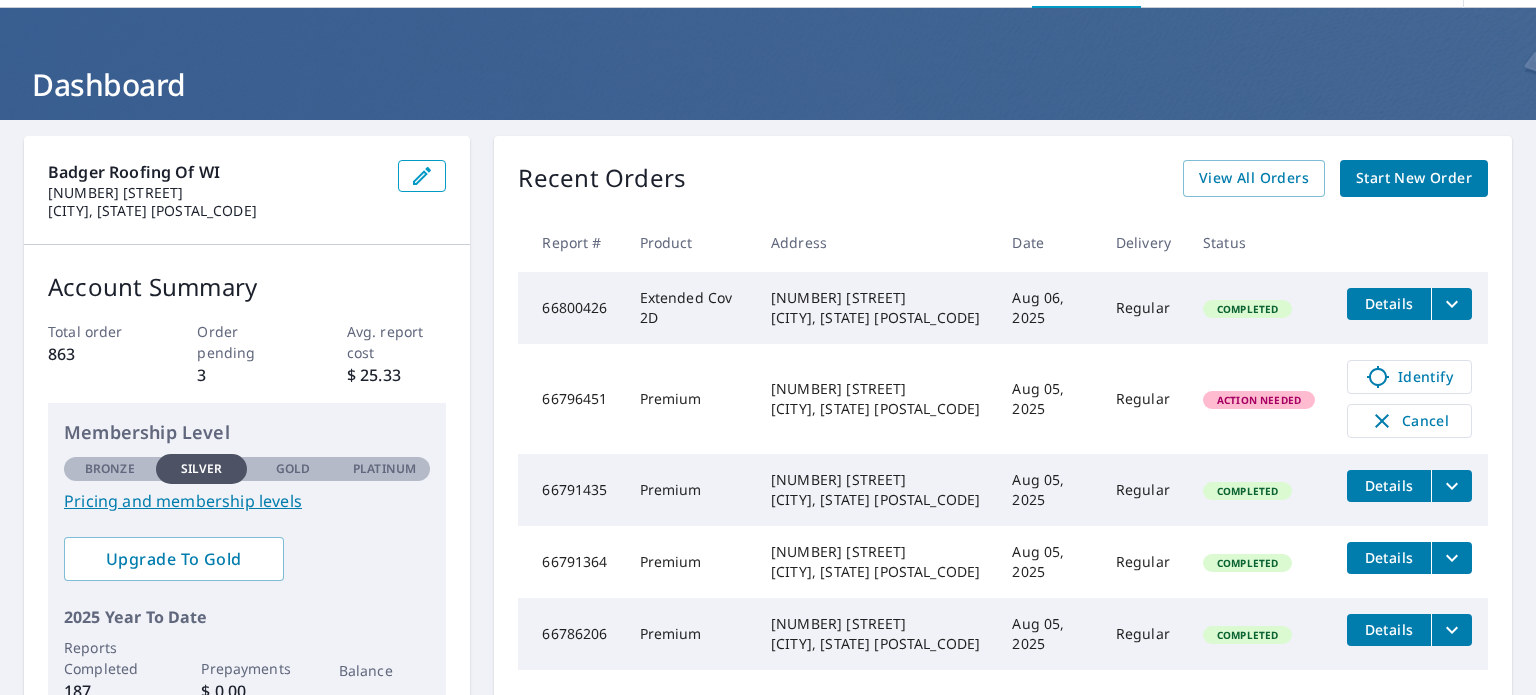 scroll, scrollTop: 100, scrollLeft: 0, axis: vertical 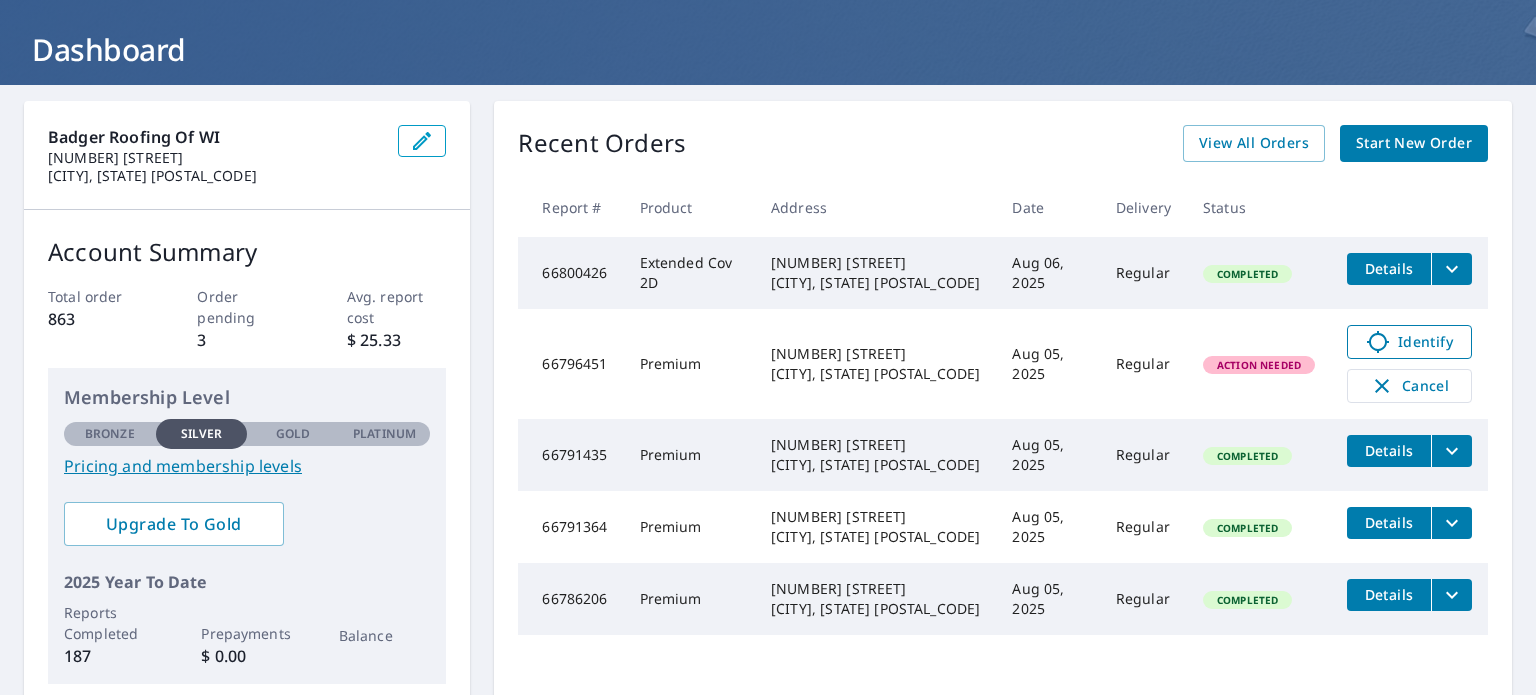 click on "Identify" at bounding box center [1409, 342] 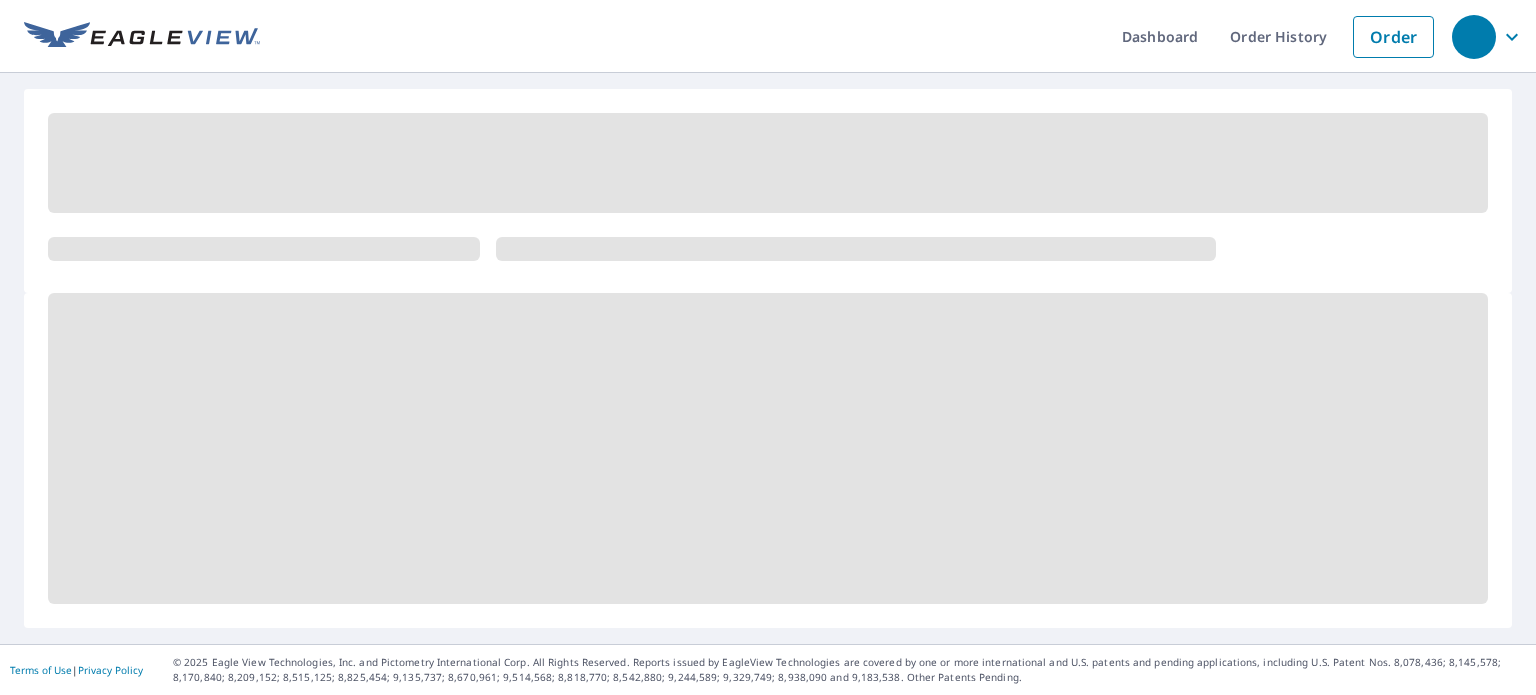 scroll, scrollTop: 0, scrollLeft: 0, axis: both 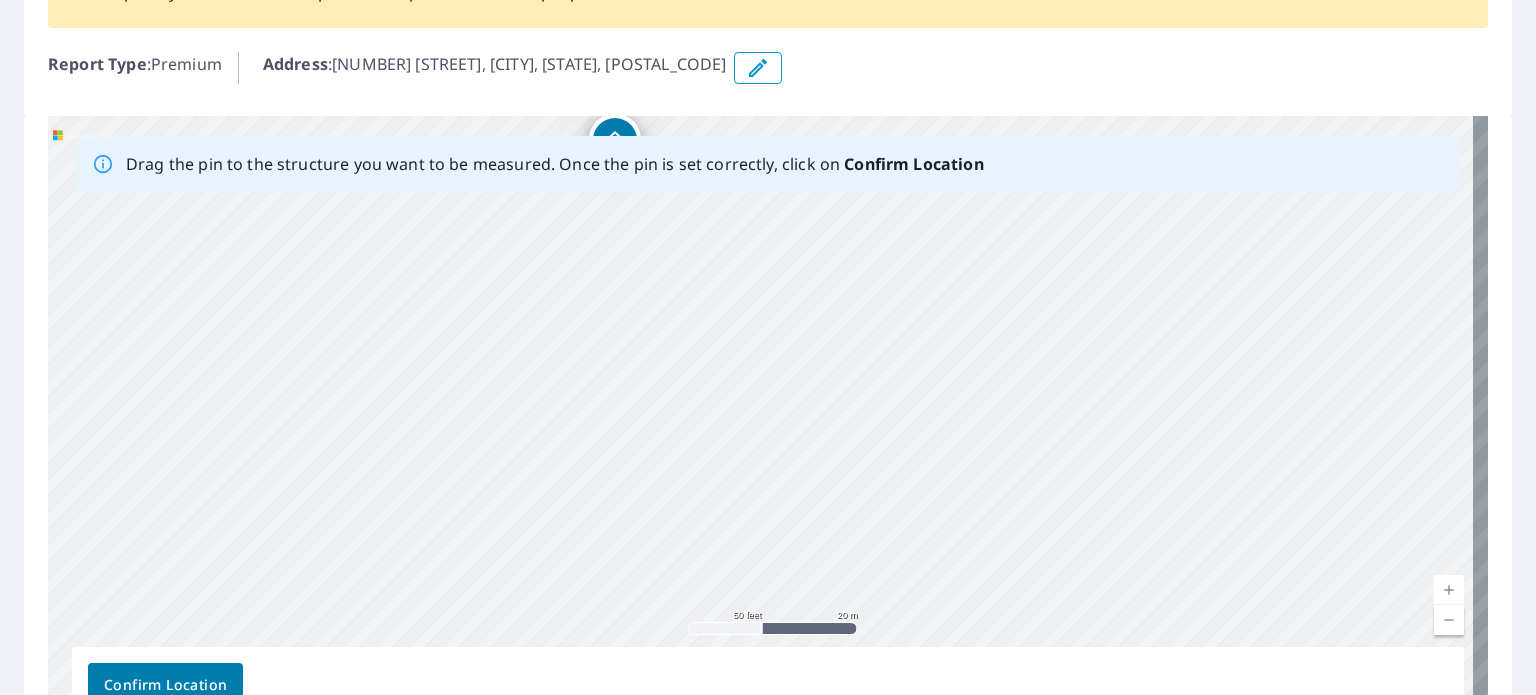 drag, startPoint x: 486, startPoint y: 520, endPoint x: 462, endPoint y: 329, distance: 192.50195 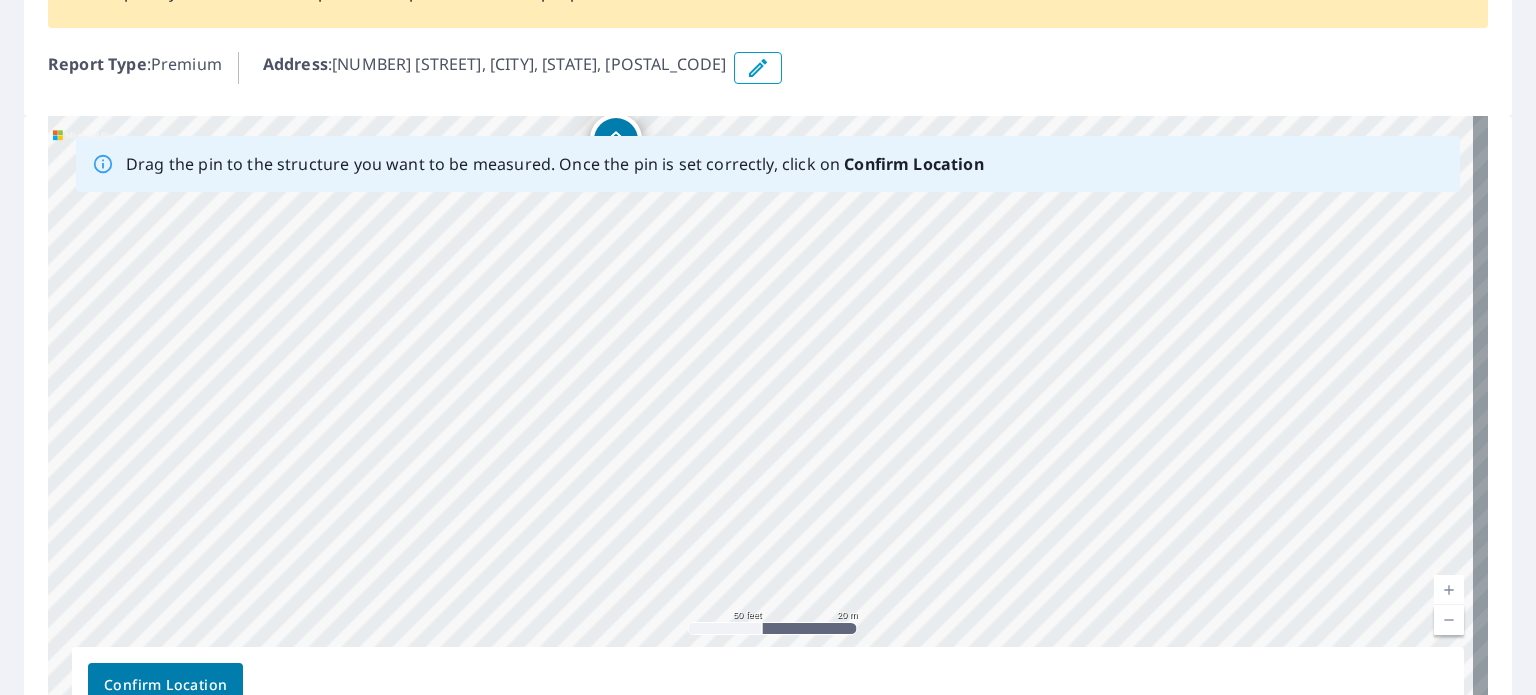 click on "5100 Camelia Ln Wausau, WI 54401" at bounding box center (768, 429) 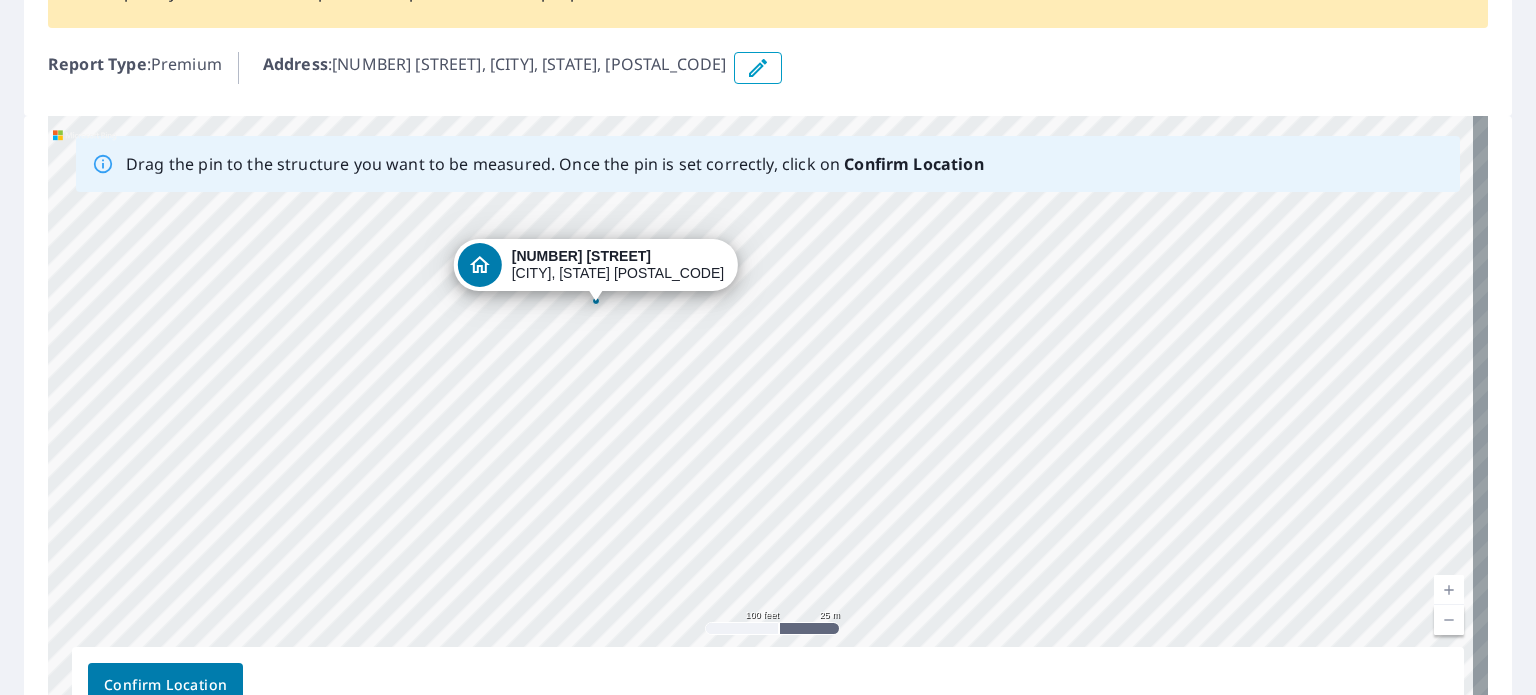 click on "5100 Camelia Ln Wausau, WI 54401" at bounding box center (768, 429) 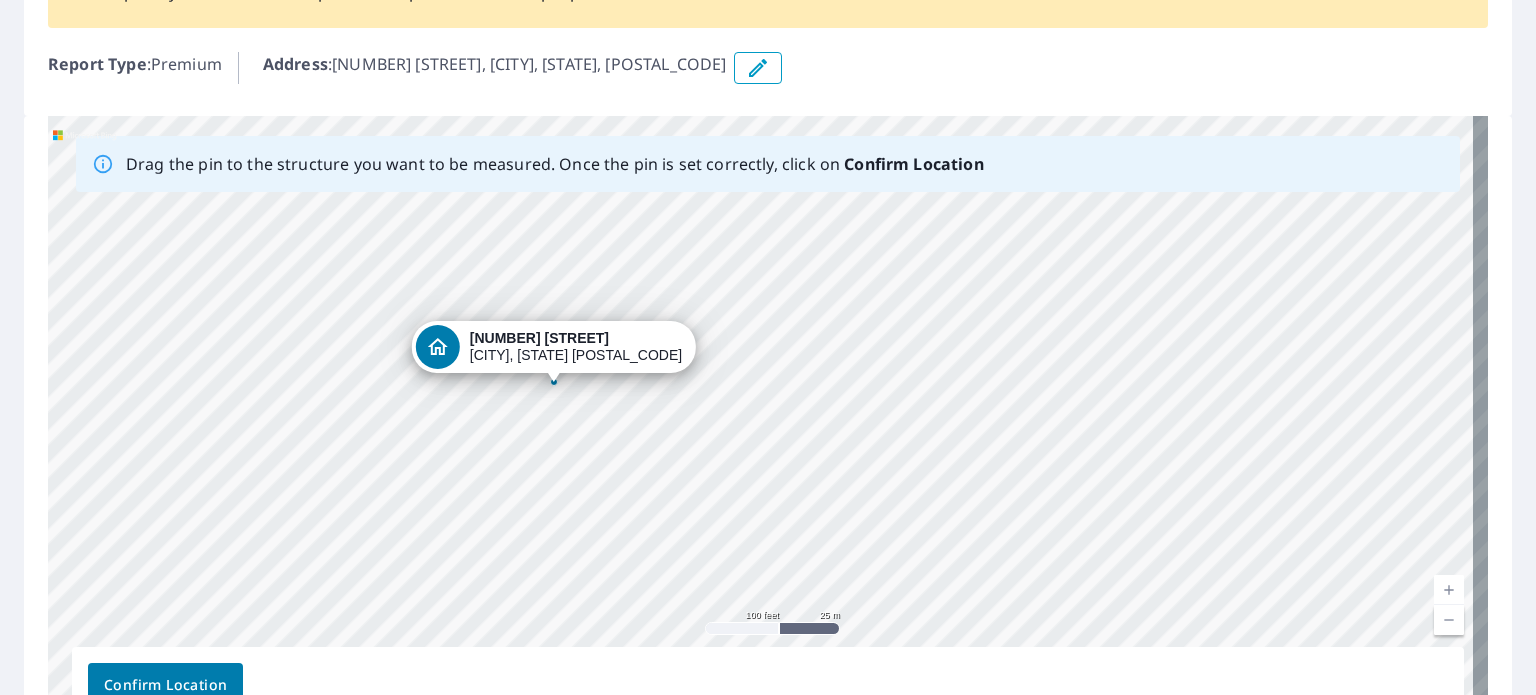 drag, startPoint x: 595, startPoint y: 299, endPoint x: 552, endPoint y: 381, distance: 92.5905 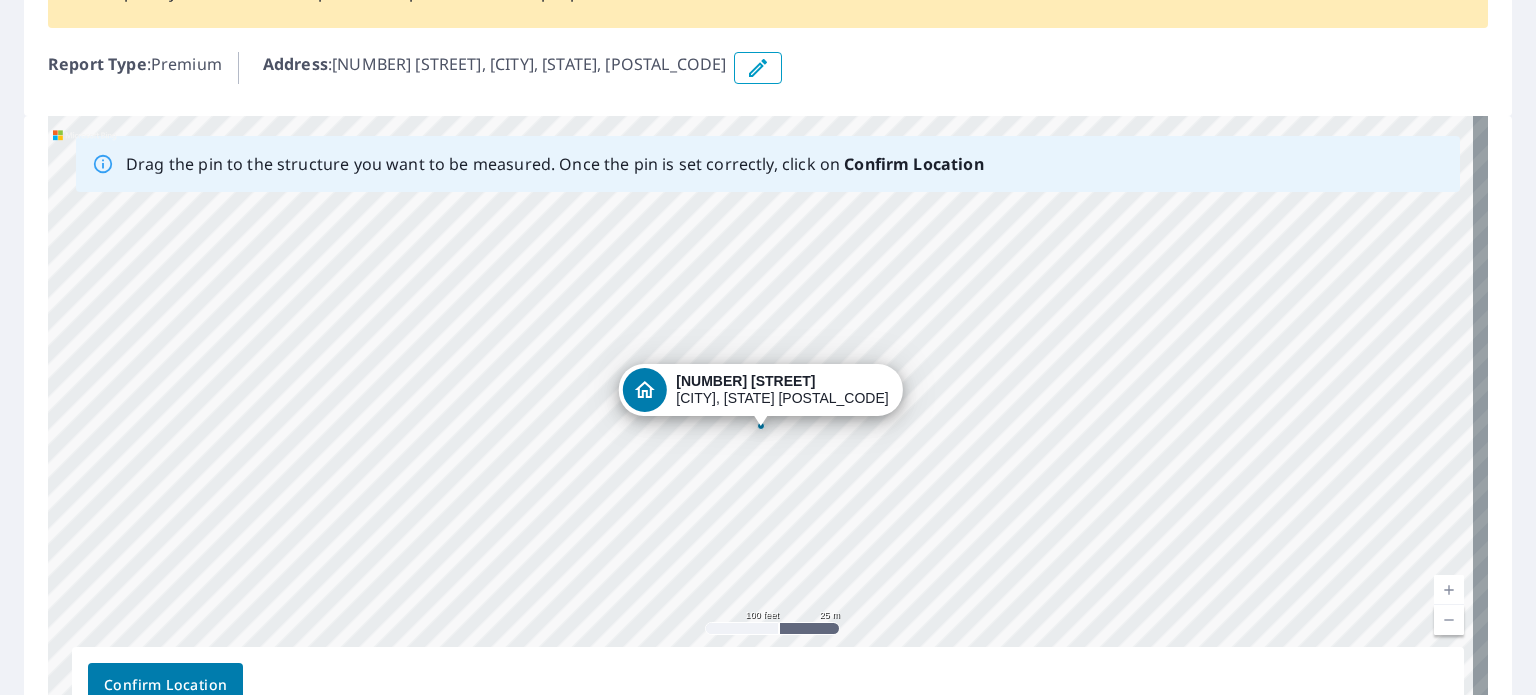 click on "Confirm Location" at bounding box center [165, 685] 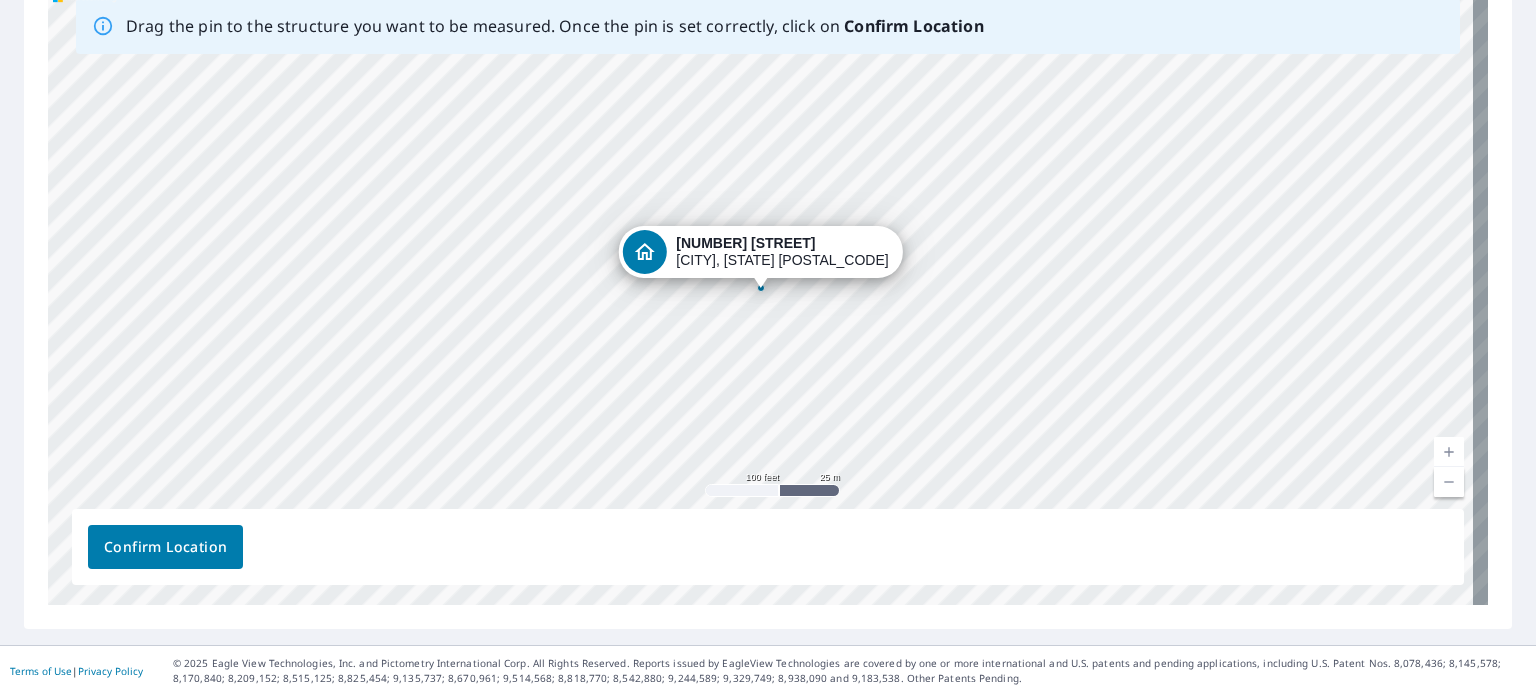 scroll, scrollTop: 0, scrollLeft: 0, axis: both 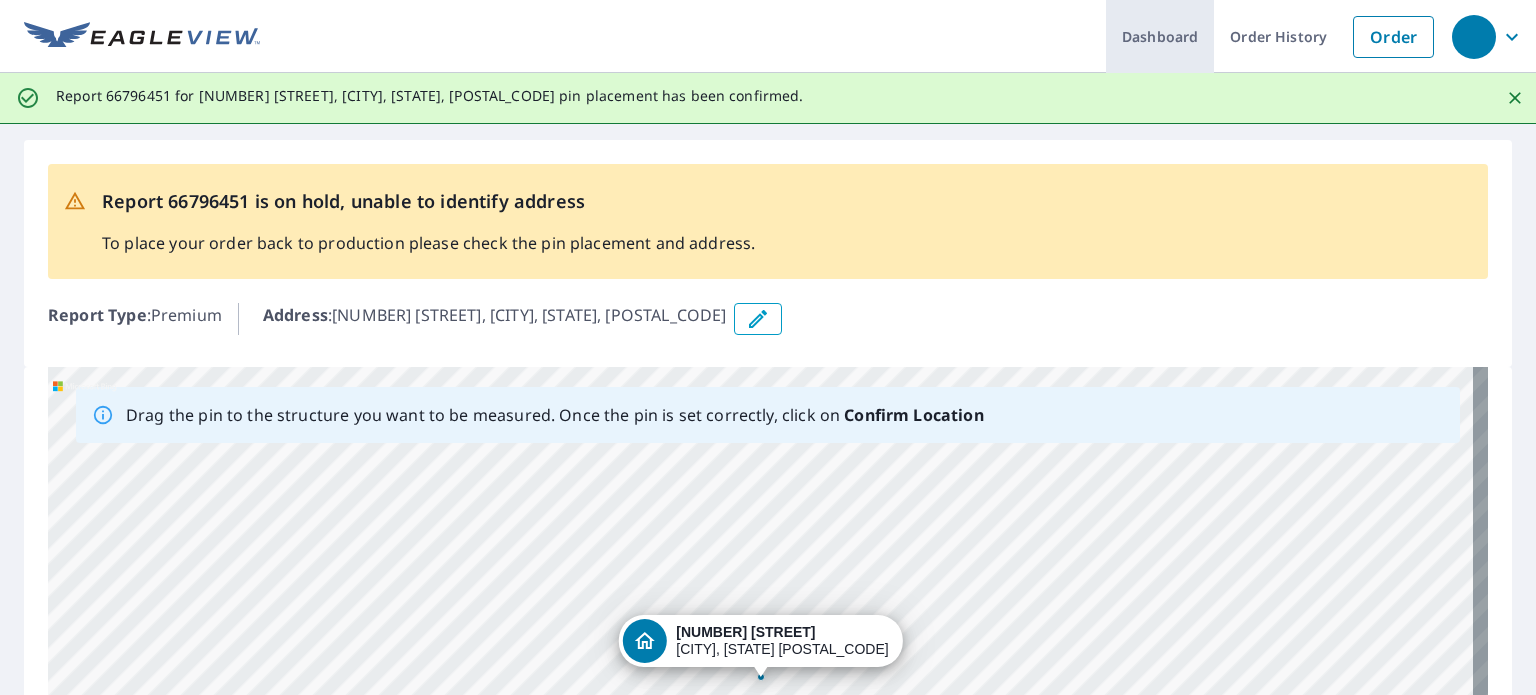 click on "Dashboard" at bounding box center [1160, 36] 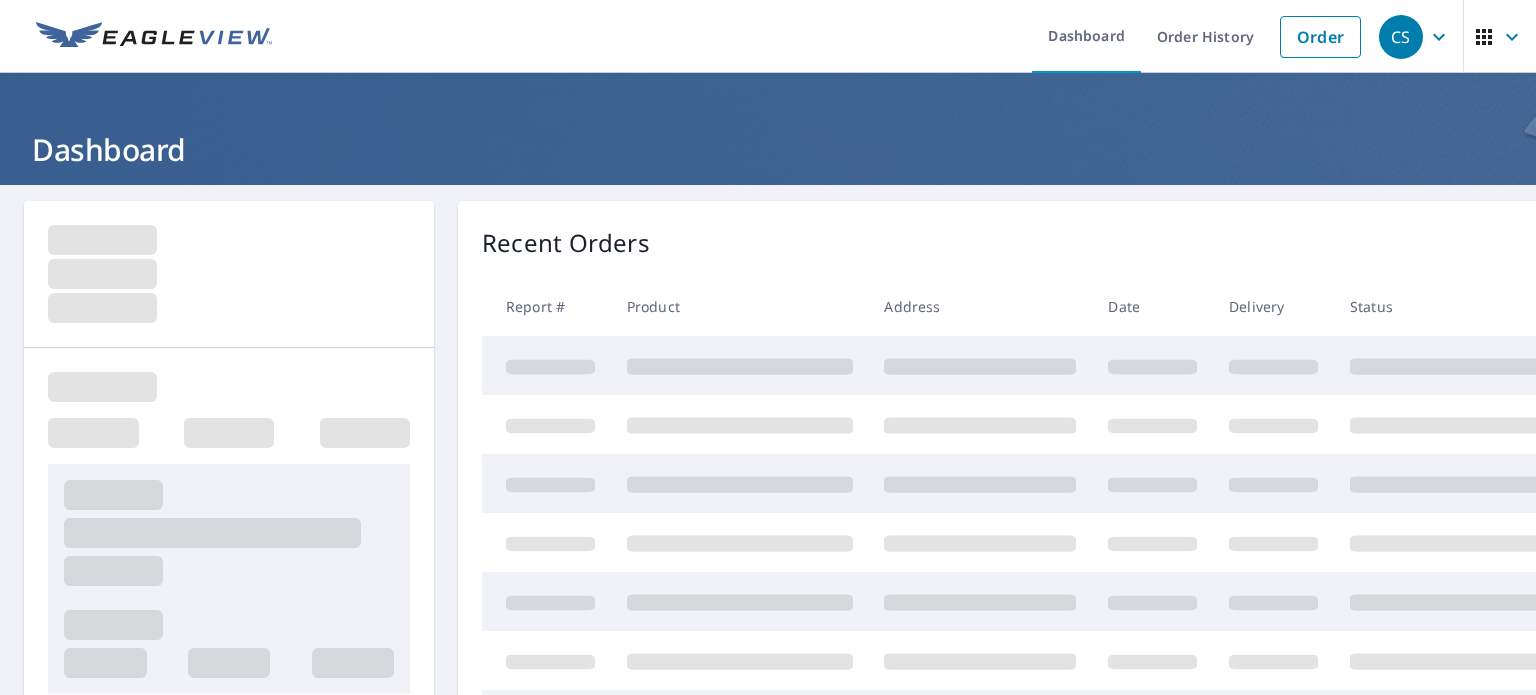 scroll, scrollTop: 0, scrollLeft: 0, axis: both 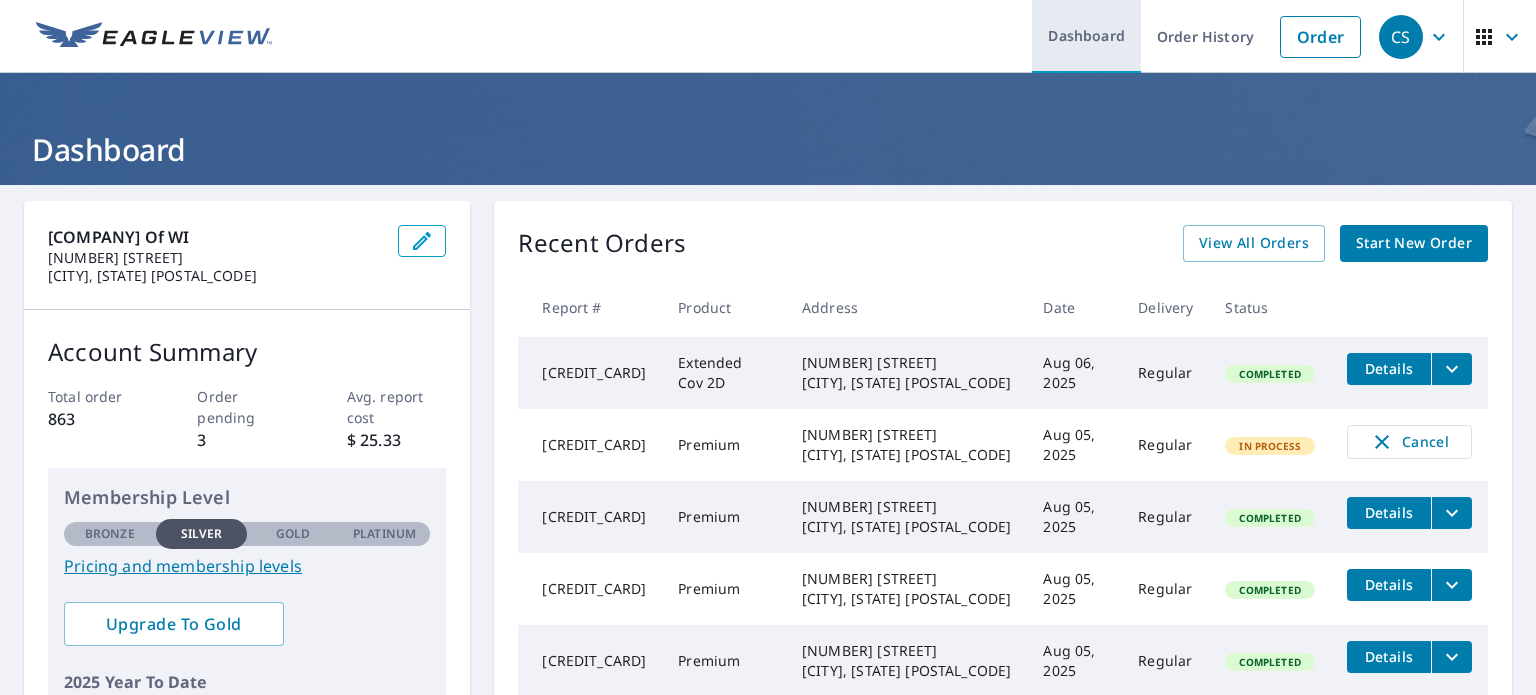 click on "Dashboard" at bounding box center (1086, 36) 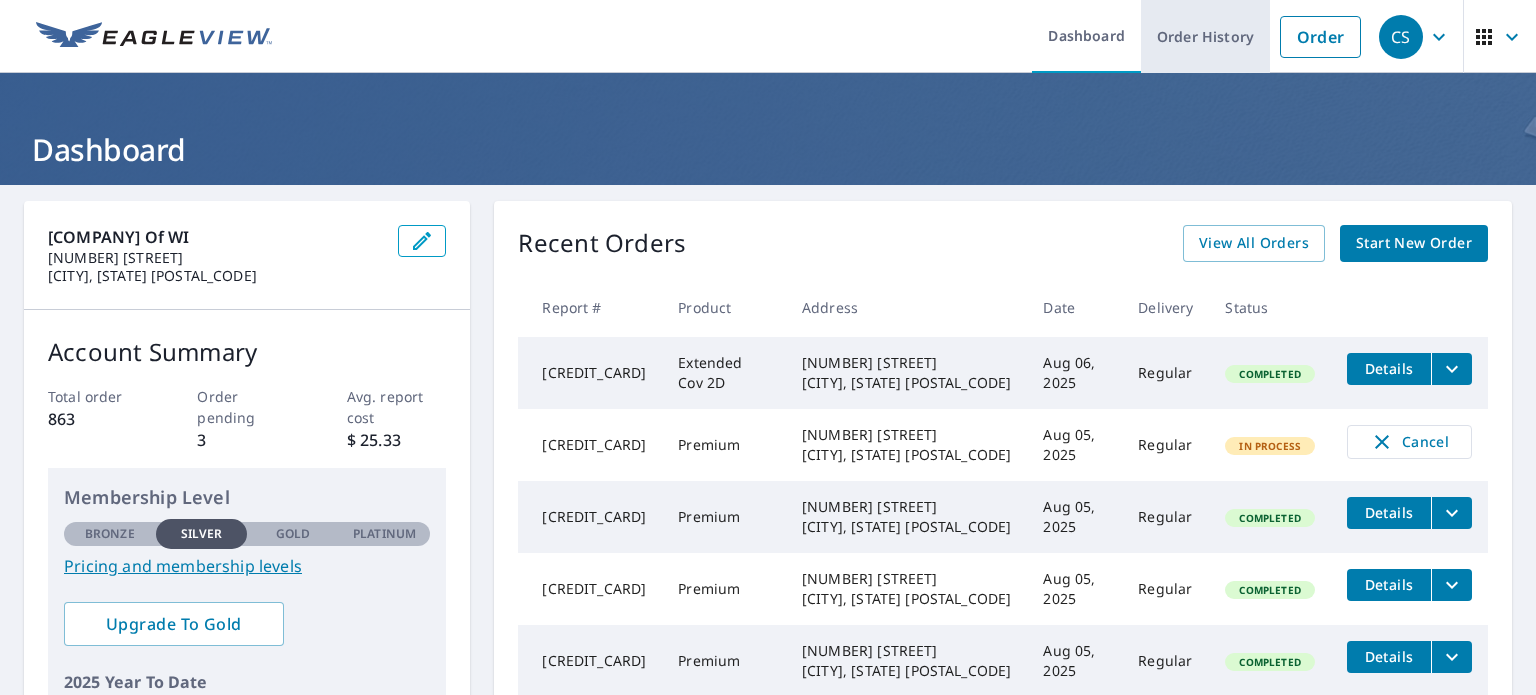click on "Order History" at bounding box center [1205, 36] 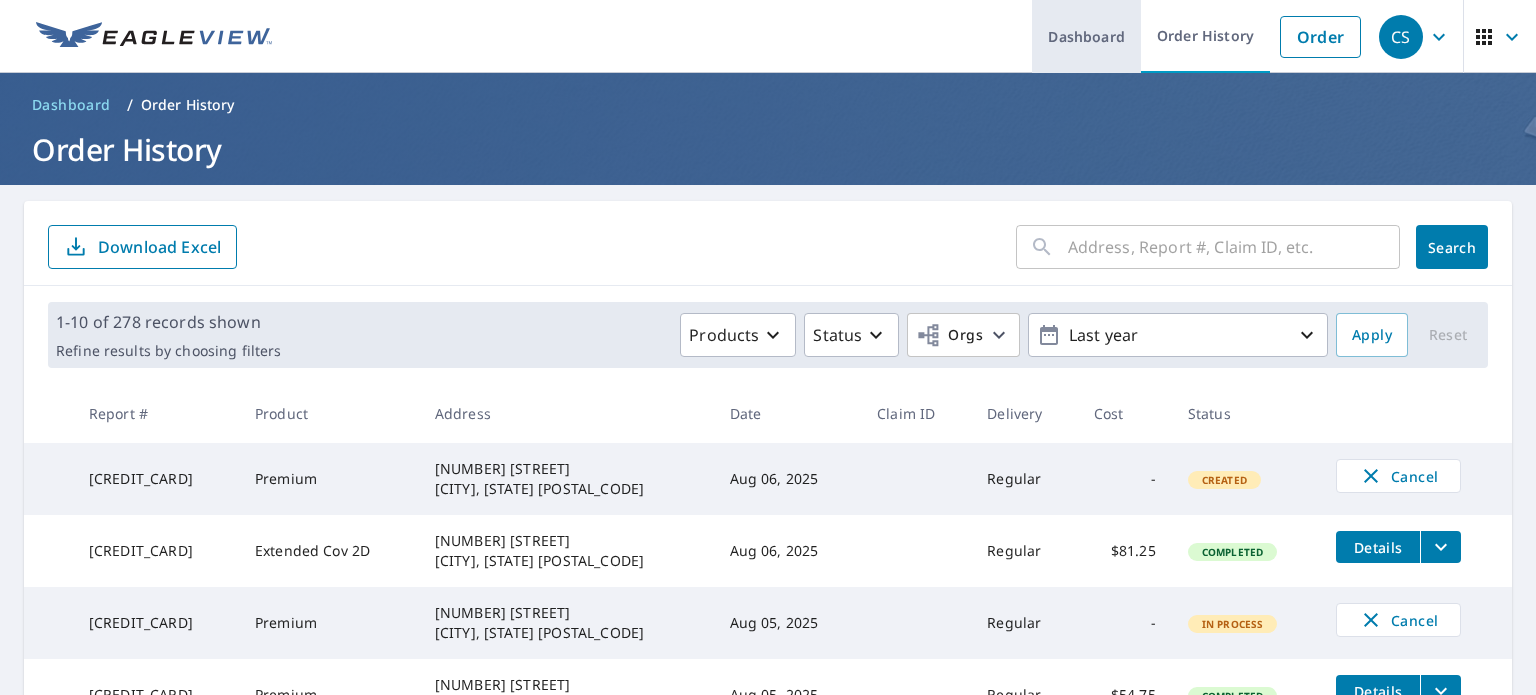 click on "Dashboard" at bounding box center (1086, 36) 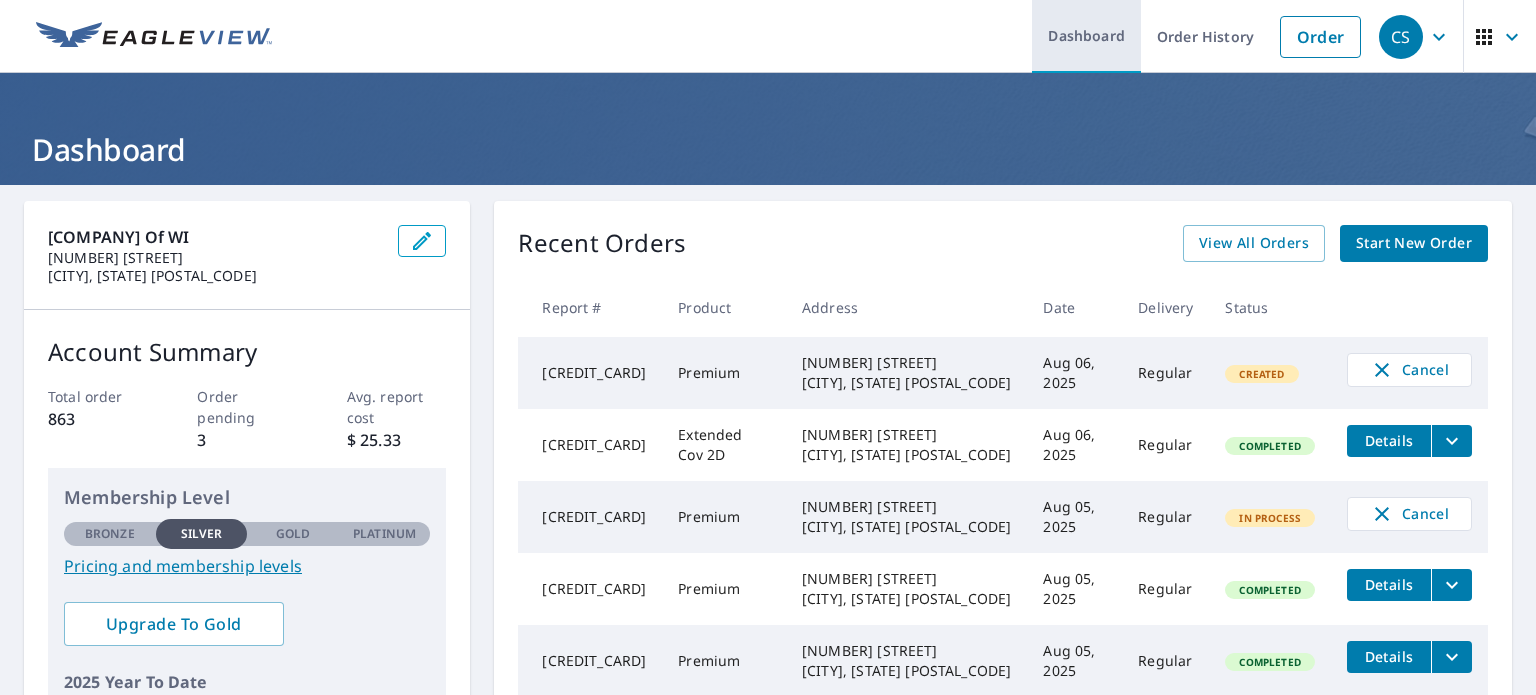 click on "Dashboard" at bounding box center [1086, 36] 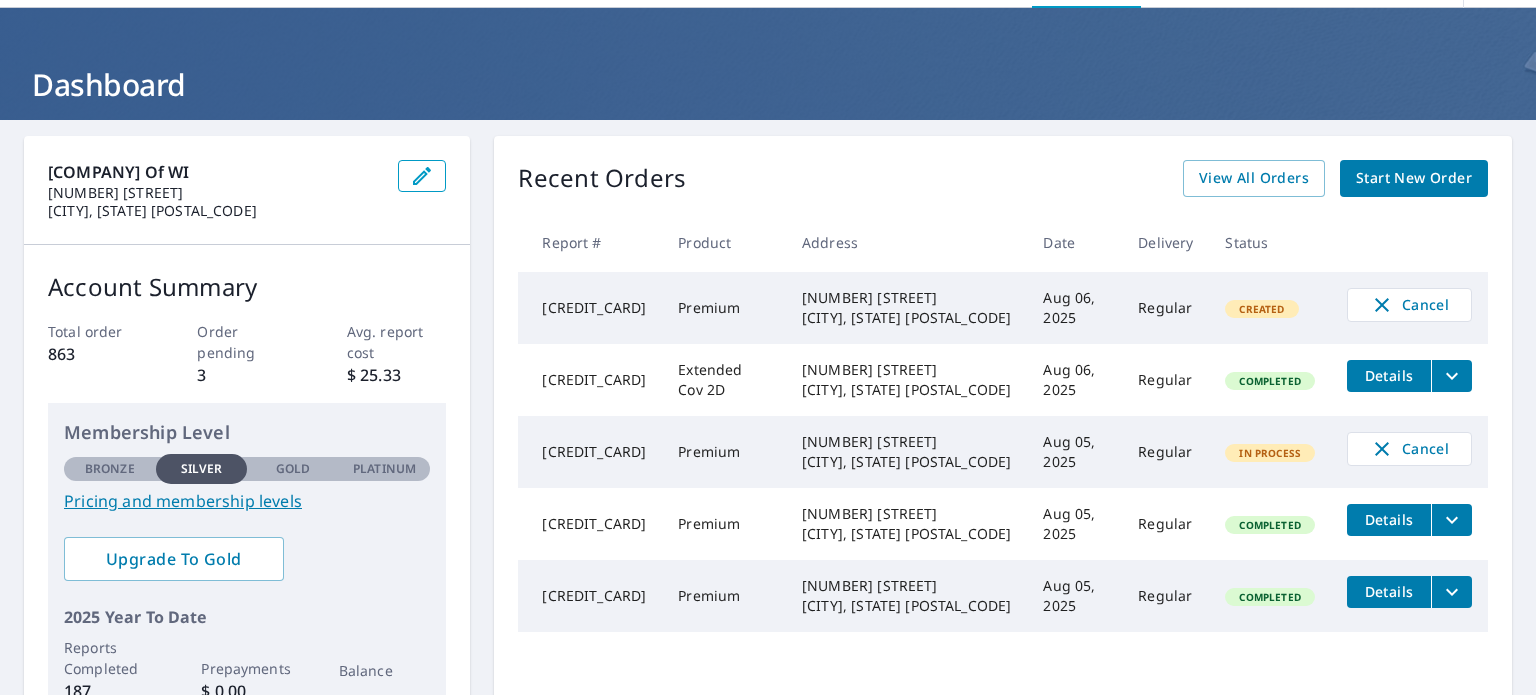 scroll, scrollTop: 100, scrollLeft: 0, axis: vertical 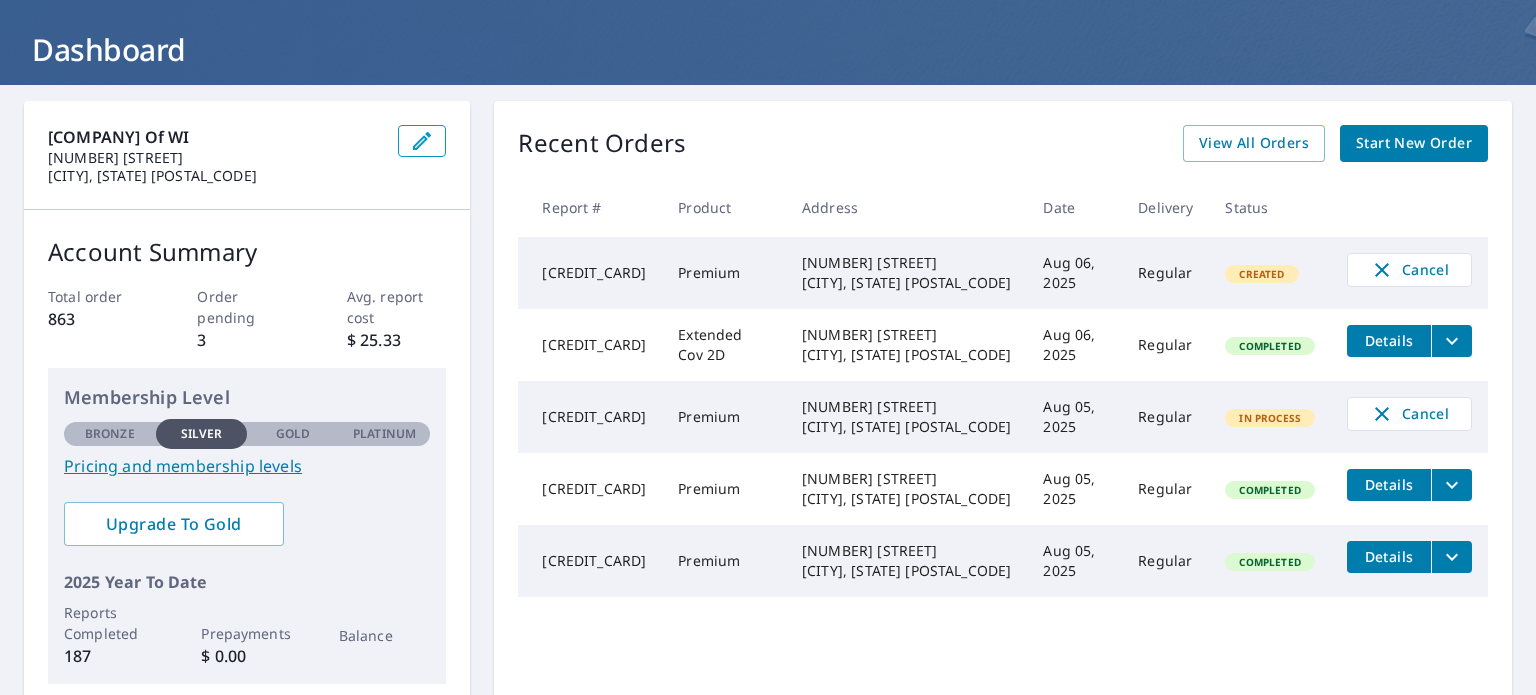 click on "Details" at bounding box center (1389, 484) 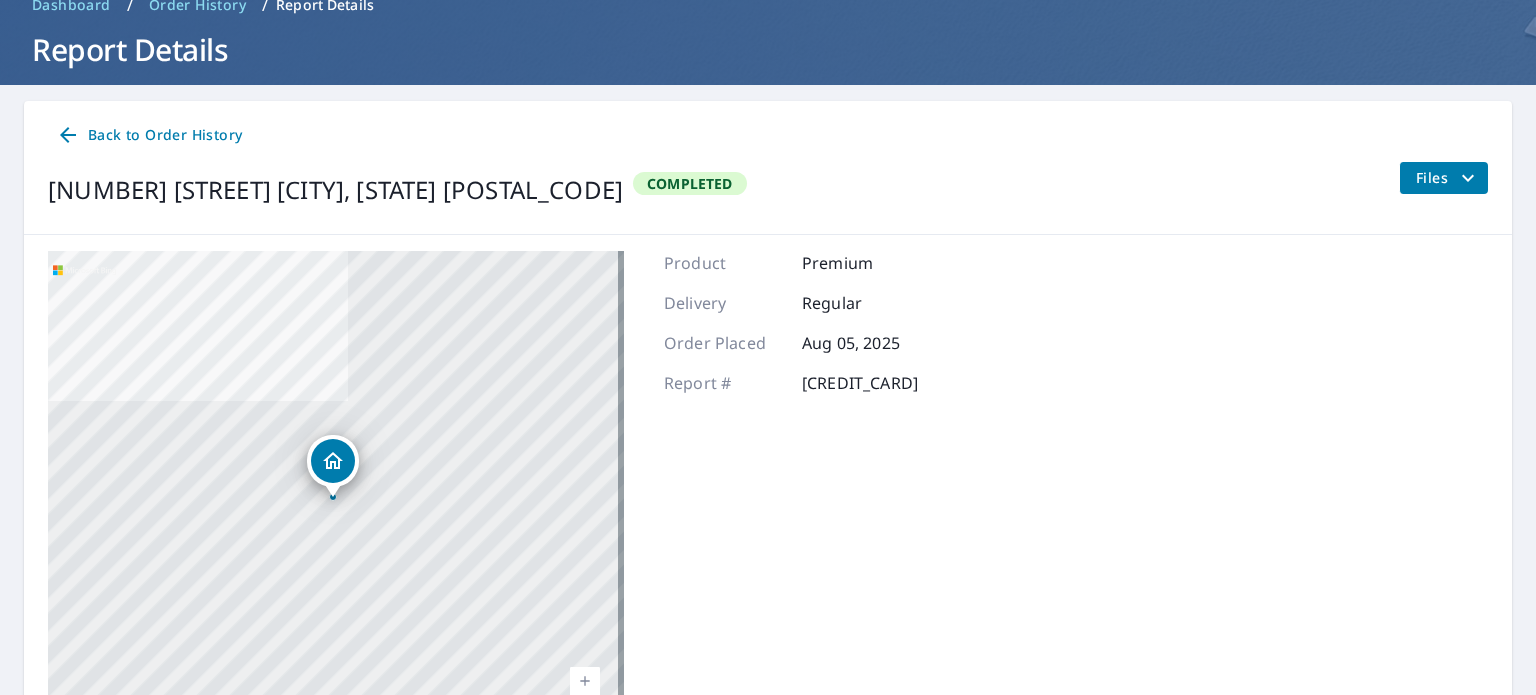 click 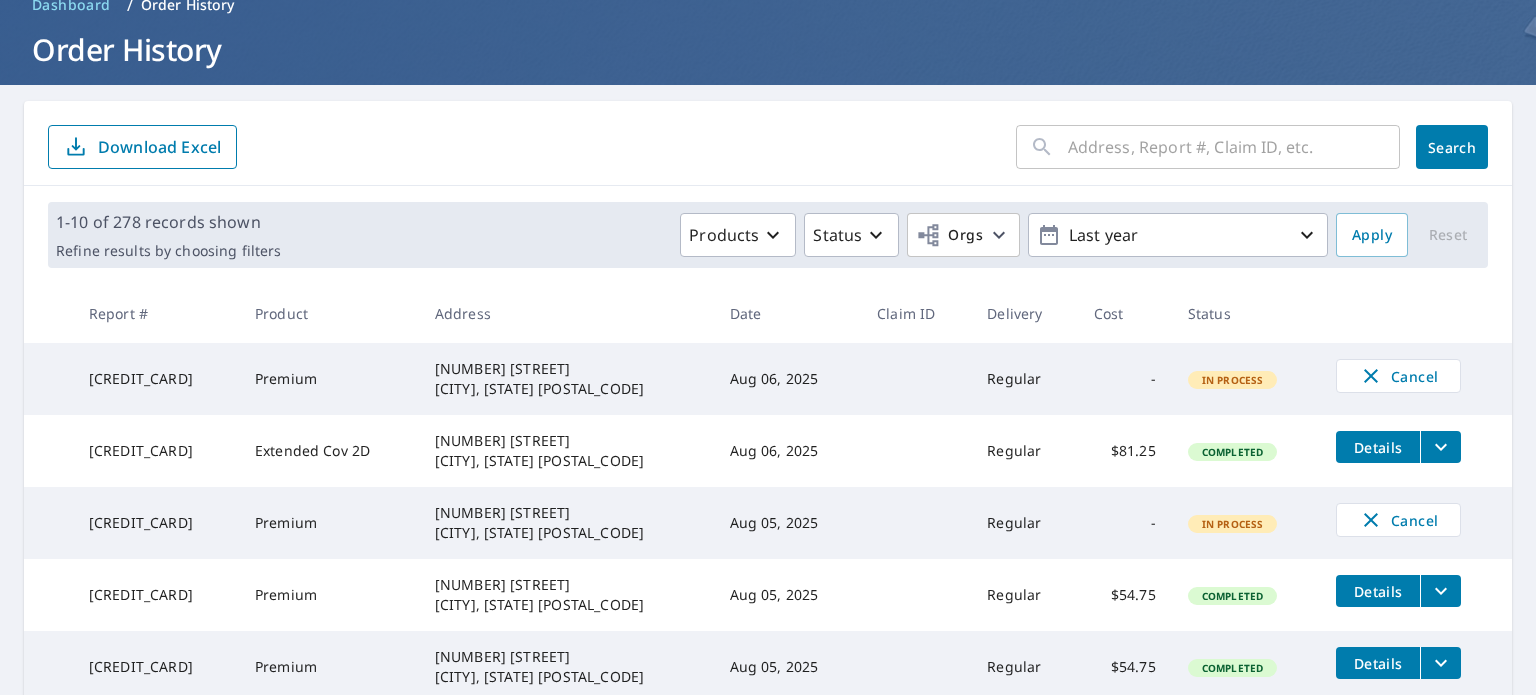 click 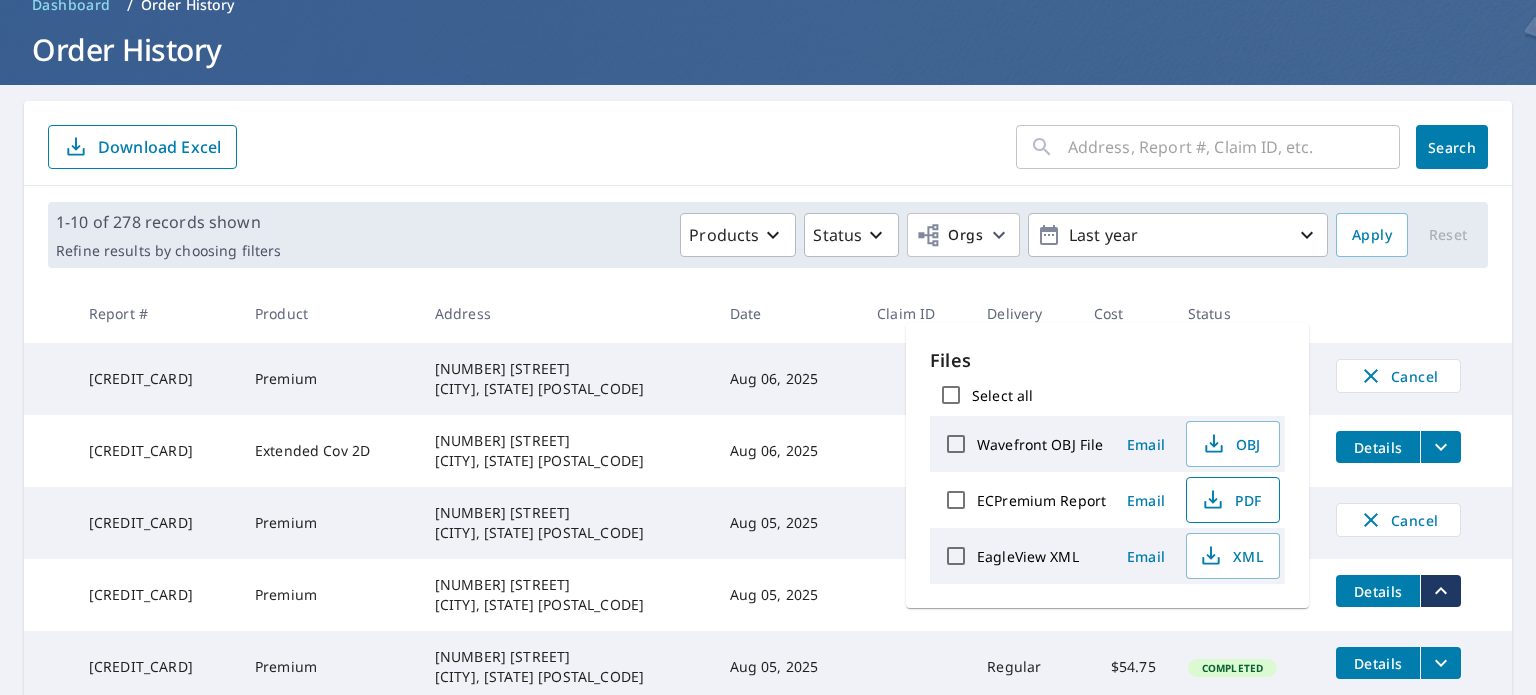 click on "PDF" at bounding box center [1231, 500] 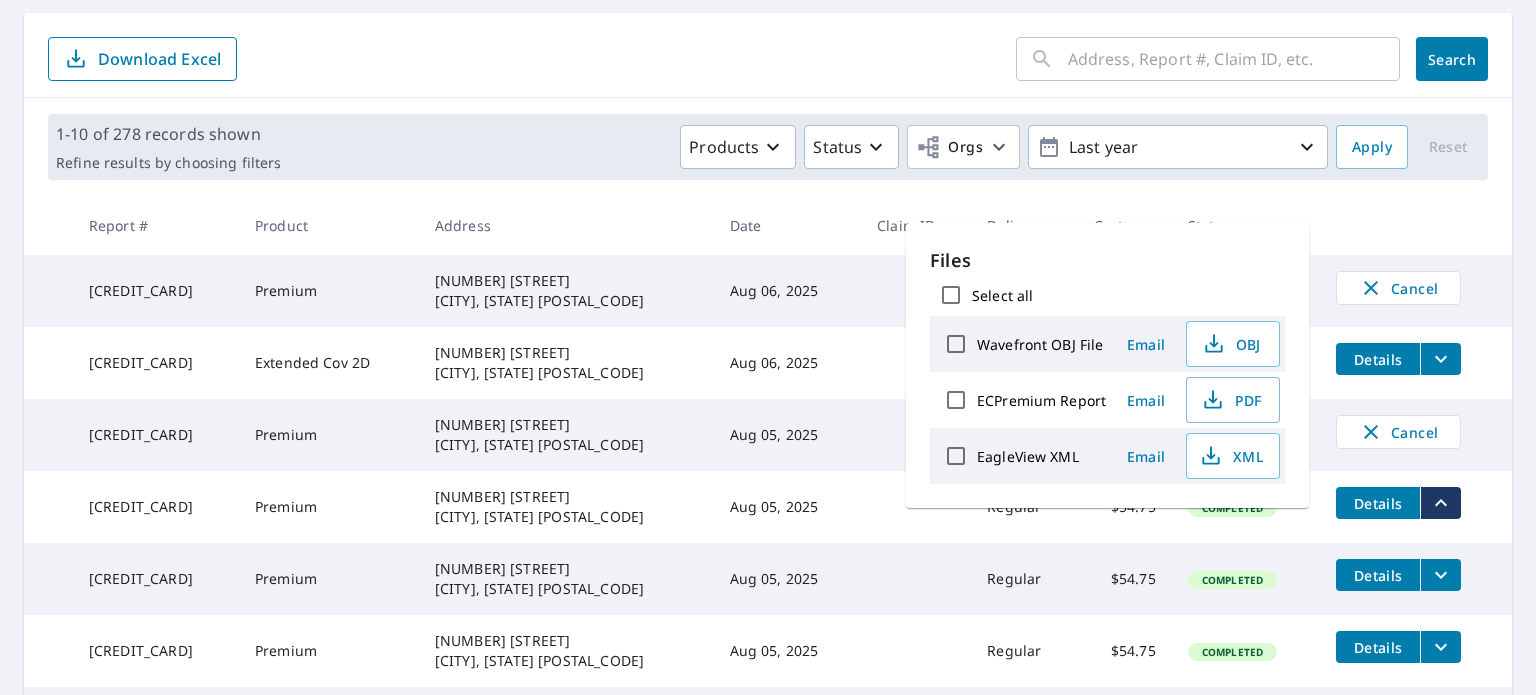 scroll, scrollTop: 200, scrollLeft: 0, axis: vertical 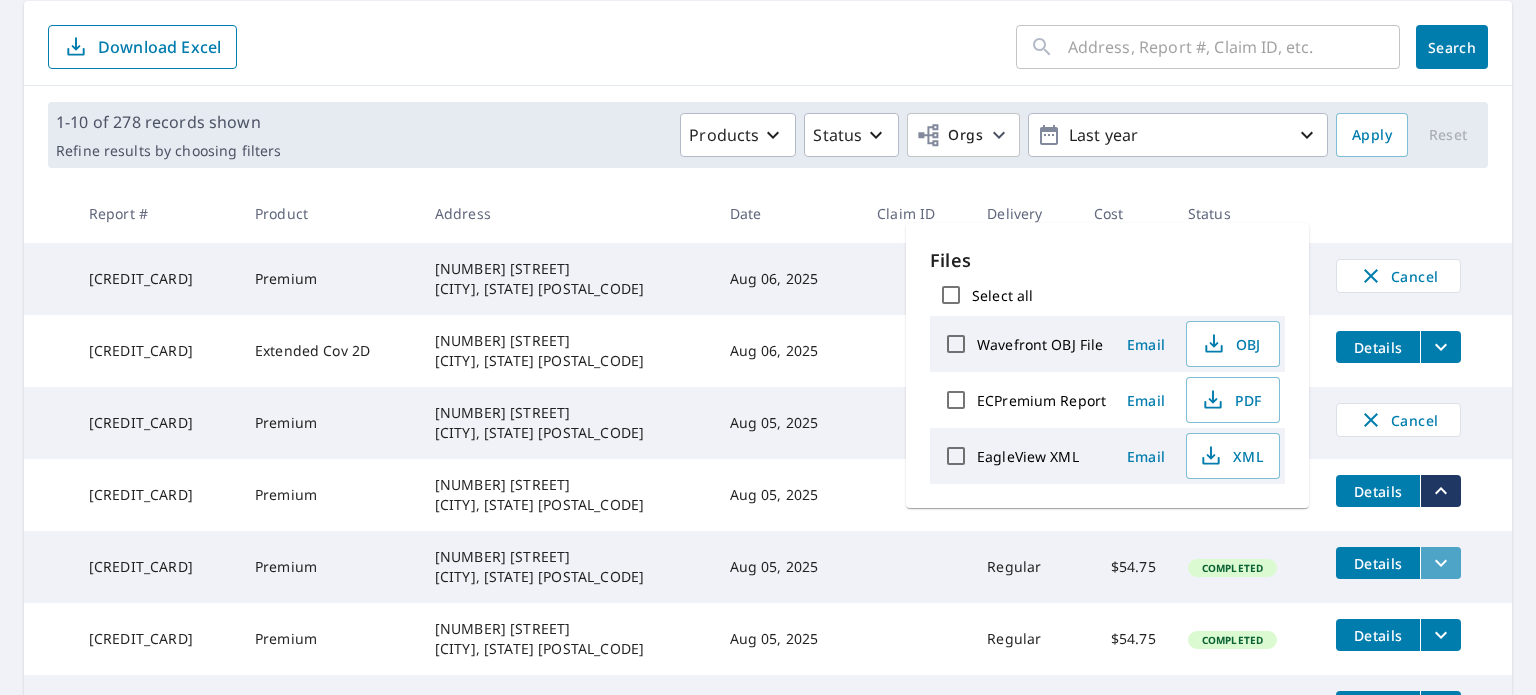 click 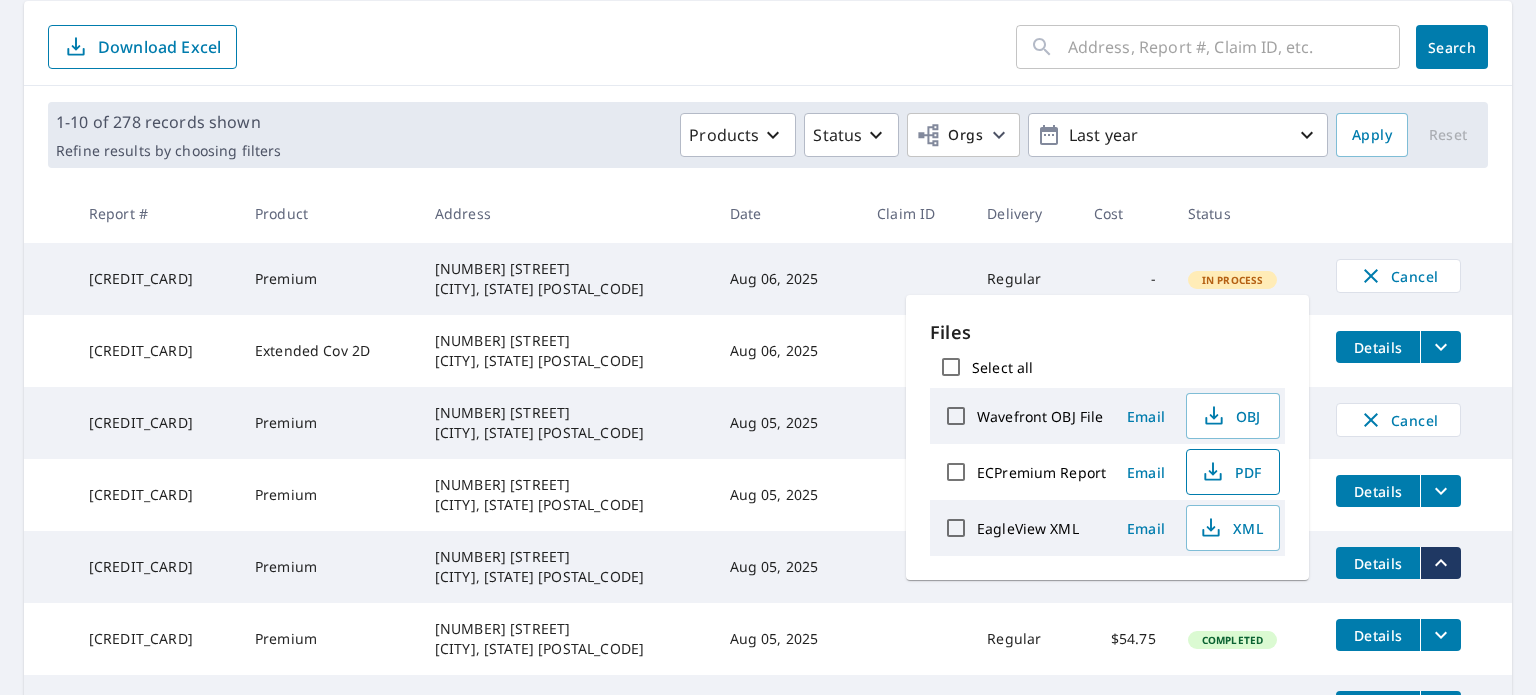 click on "PDF" at bounding box center (1231, 472) 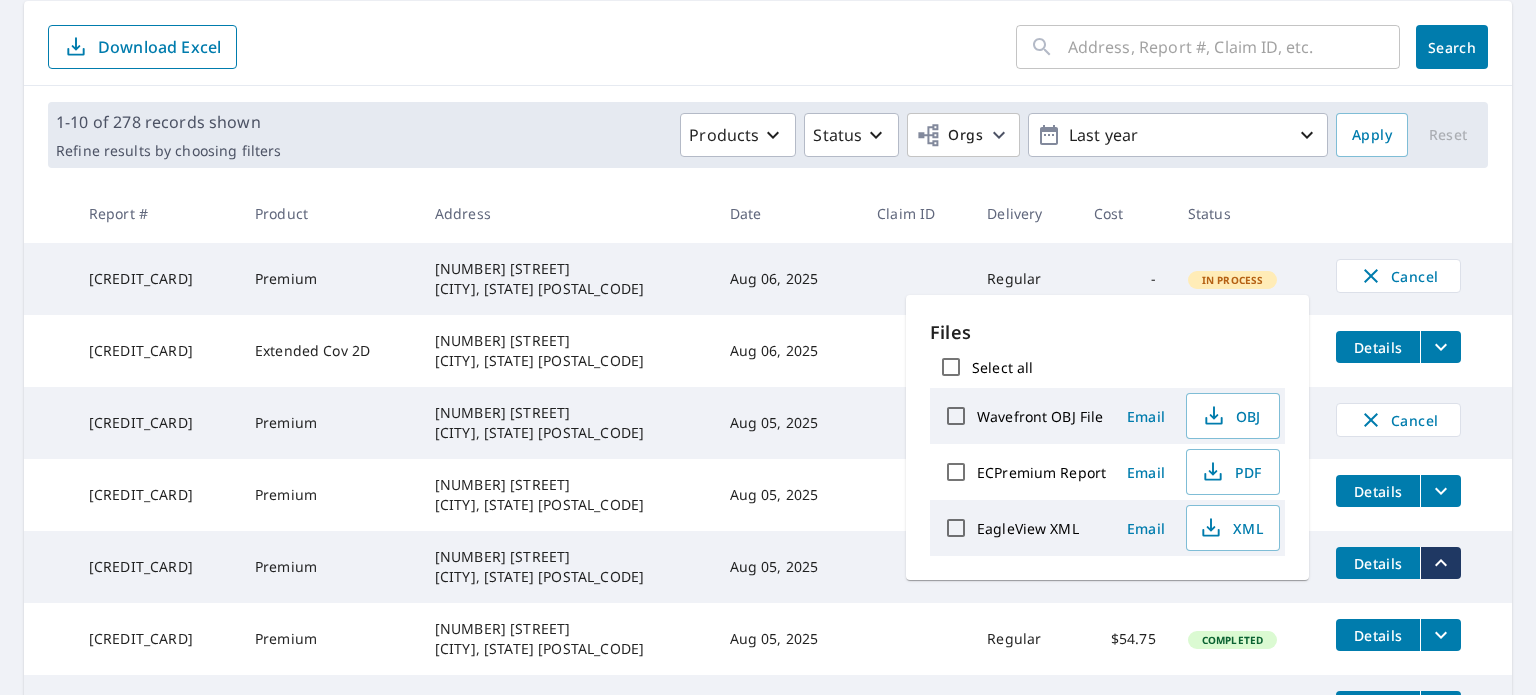 click on "​ Search Download Excel" at bounding box center [768, 47] 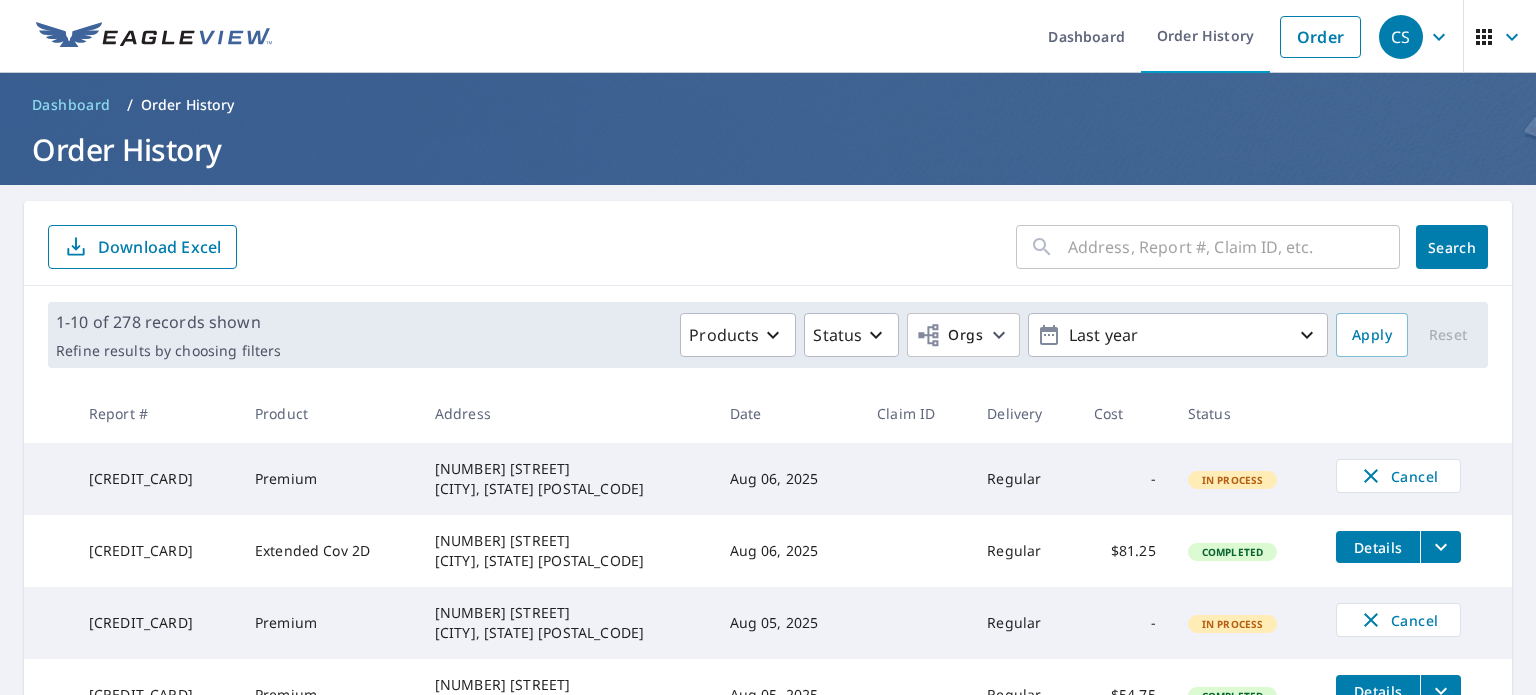 scroll, scrollTop: 0, scrollLeft: 0, axis: both 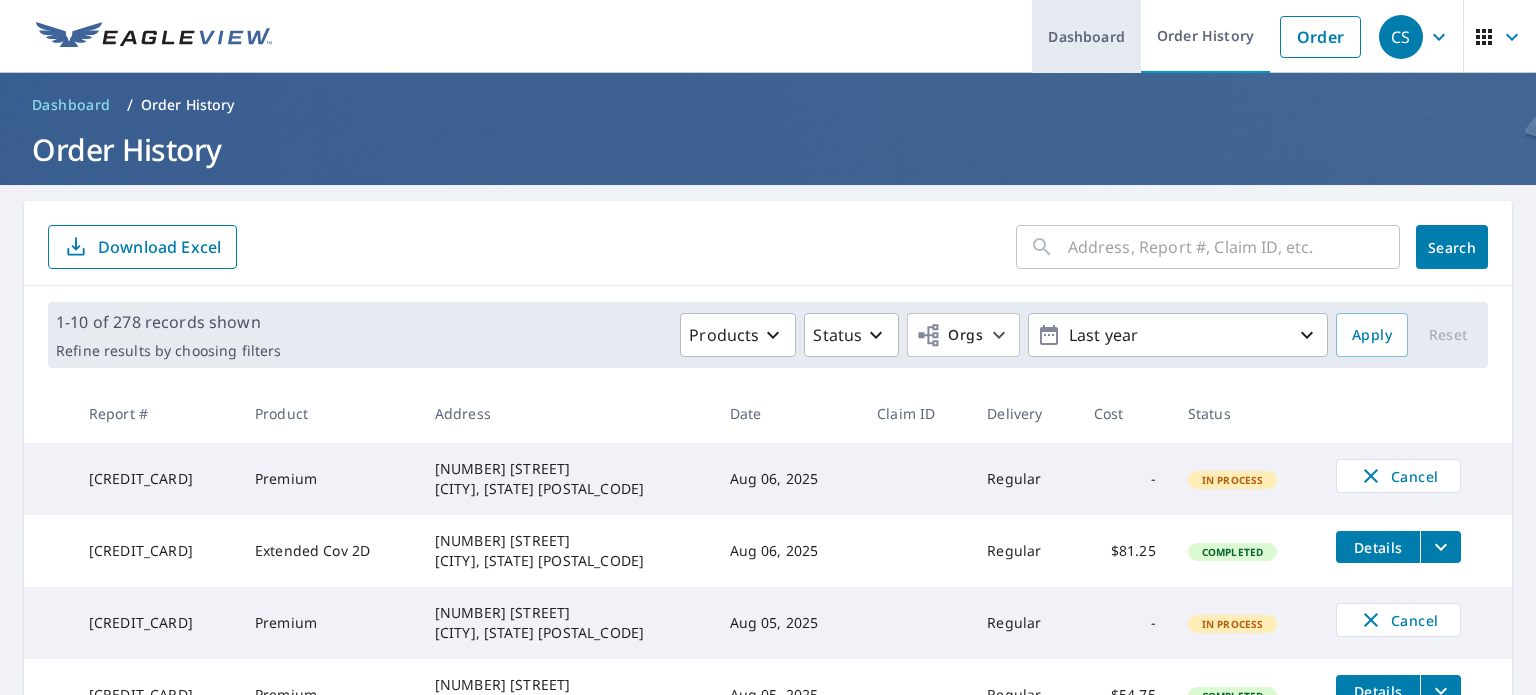 click on "Dashboard" at bounding box center [1086, 36] 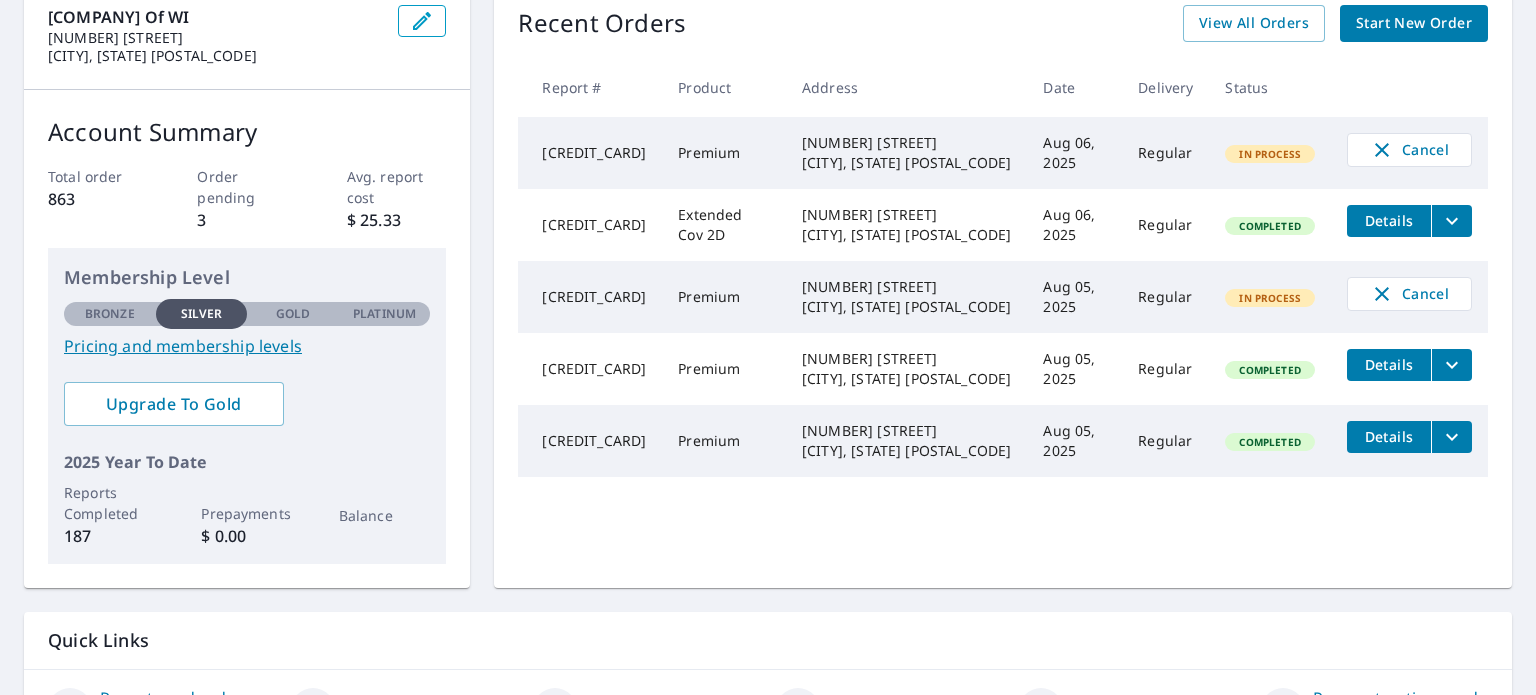 scroll, scrollTop: 0, scrollLeft: 0, axis: both 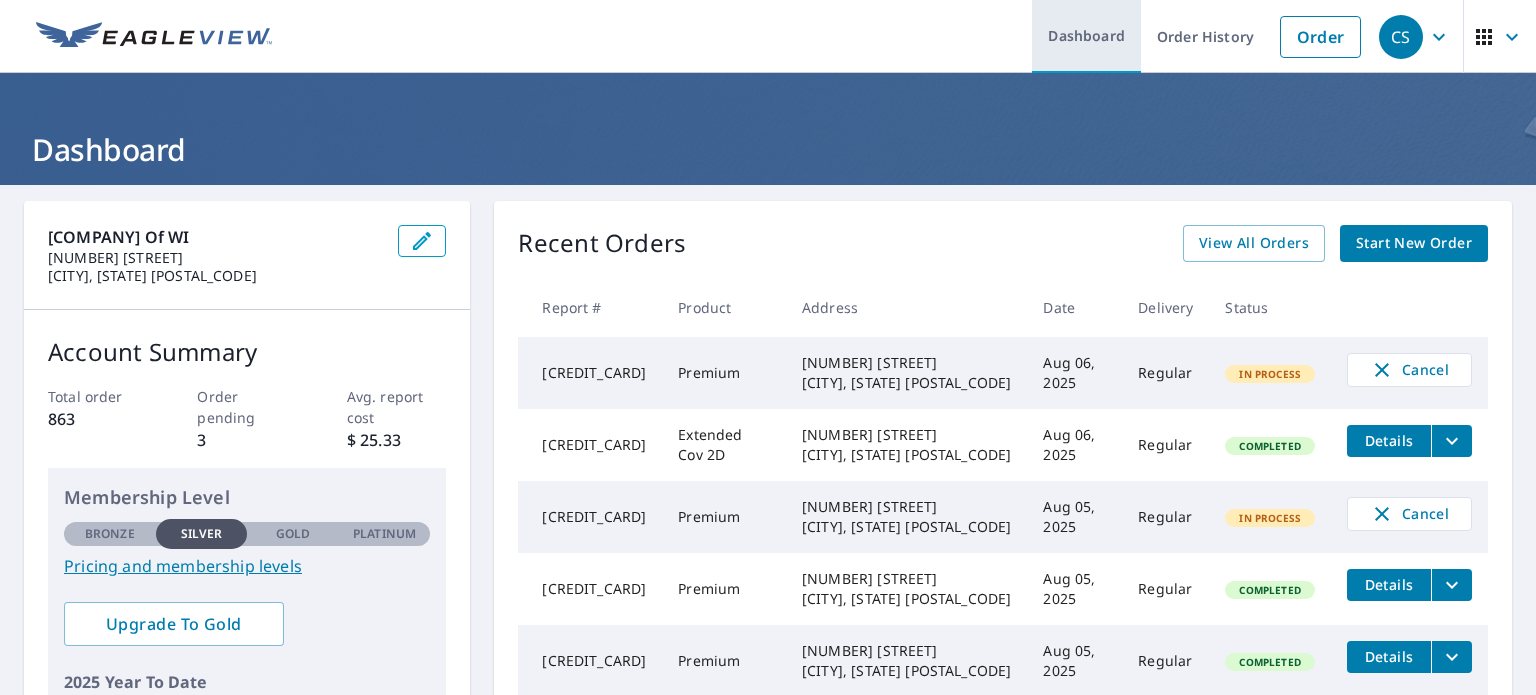click on "Dashboard" at bounding box center [1086, 36] 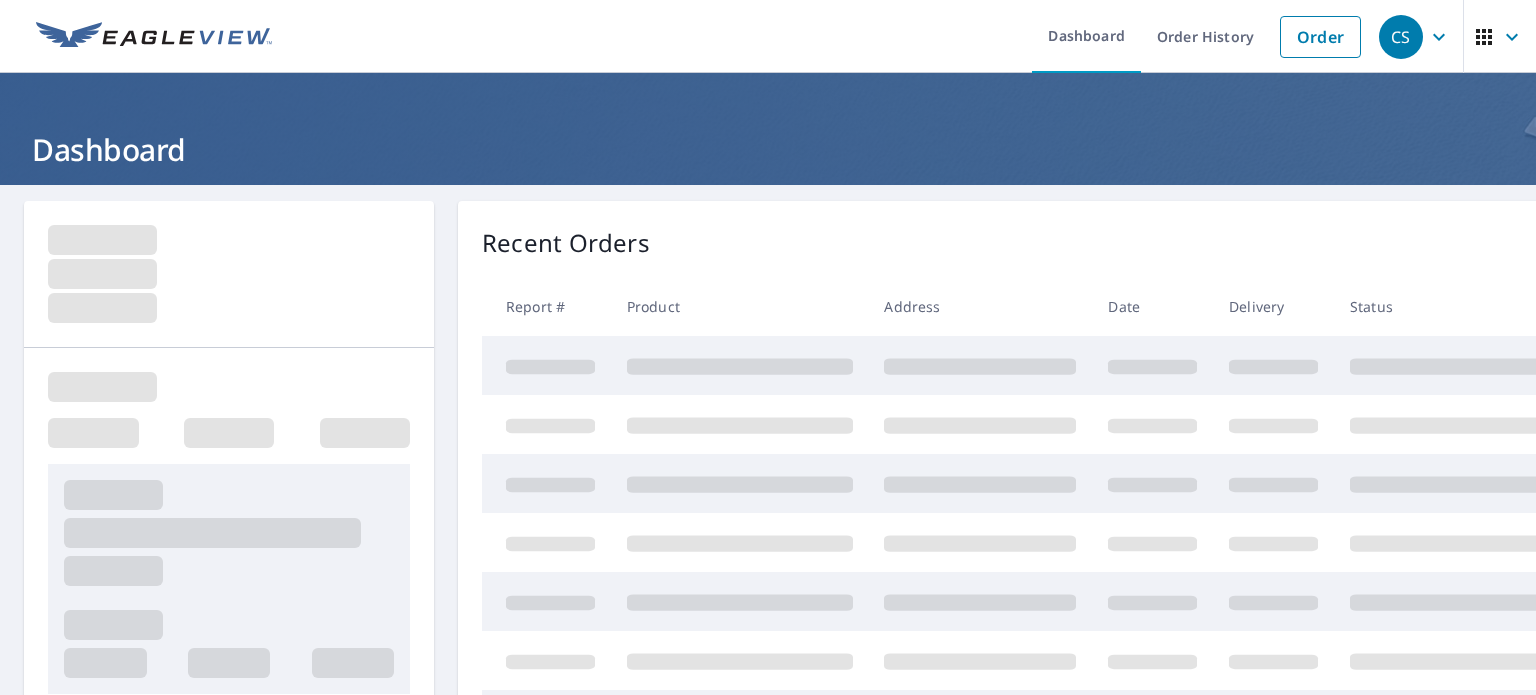 scroll, scrollTop: 0, scrollLeft: 0, axis: both 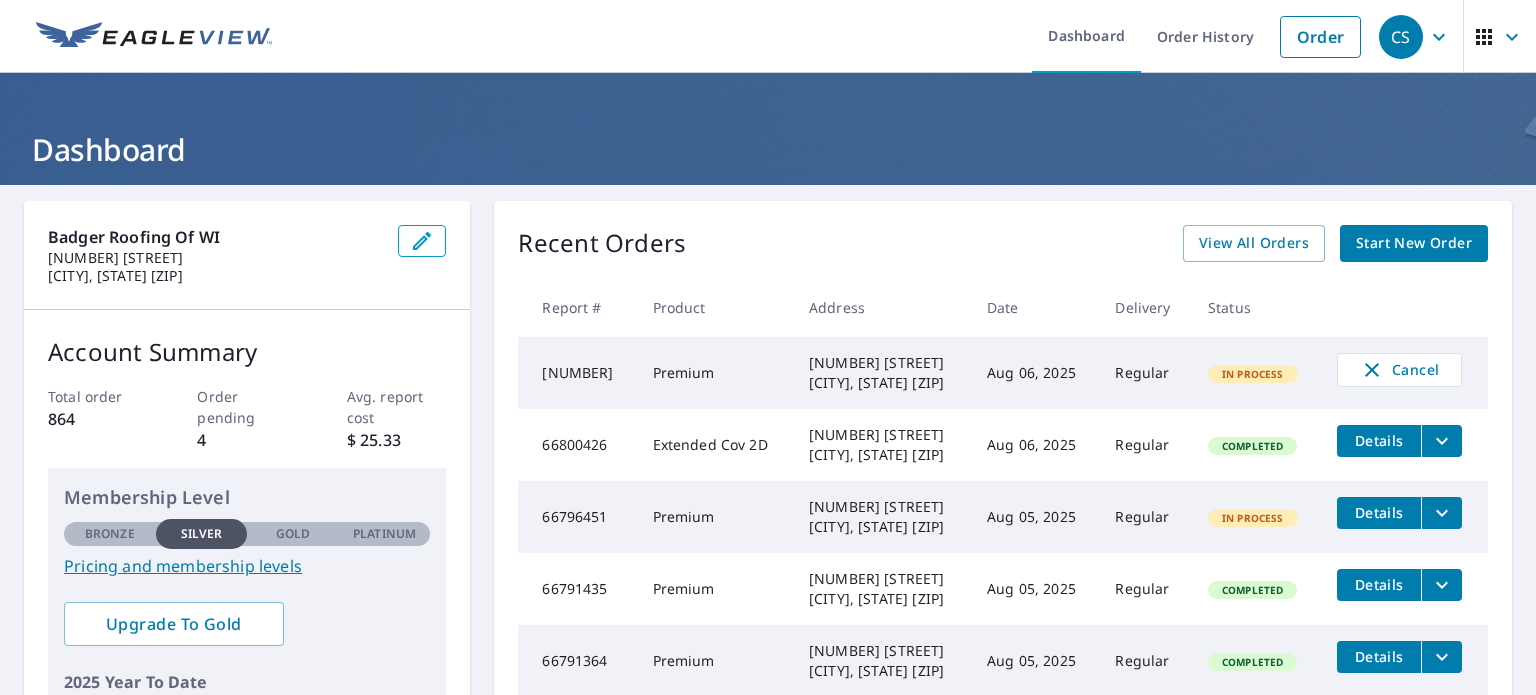 click 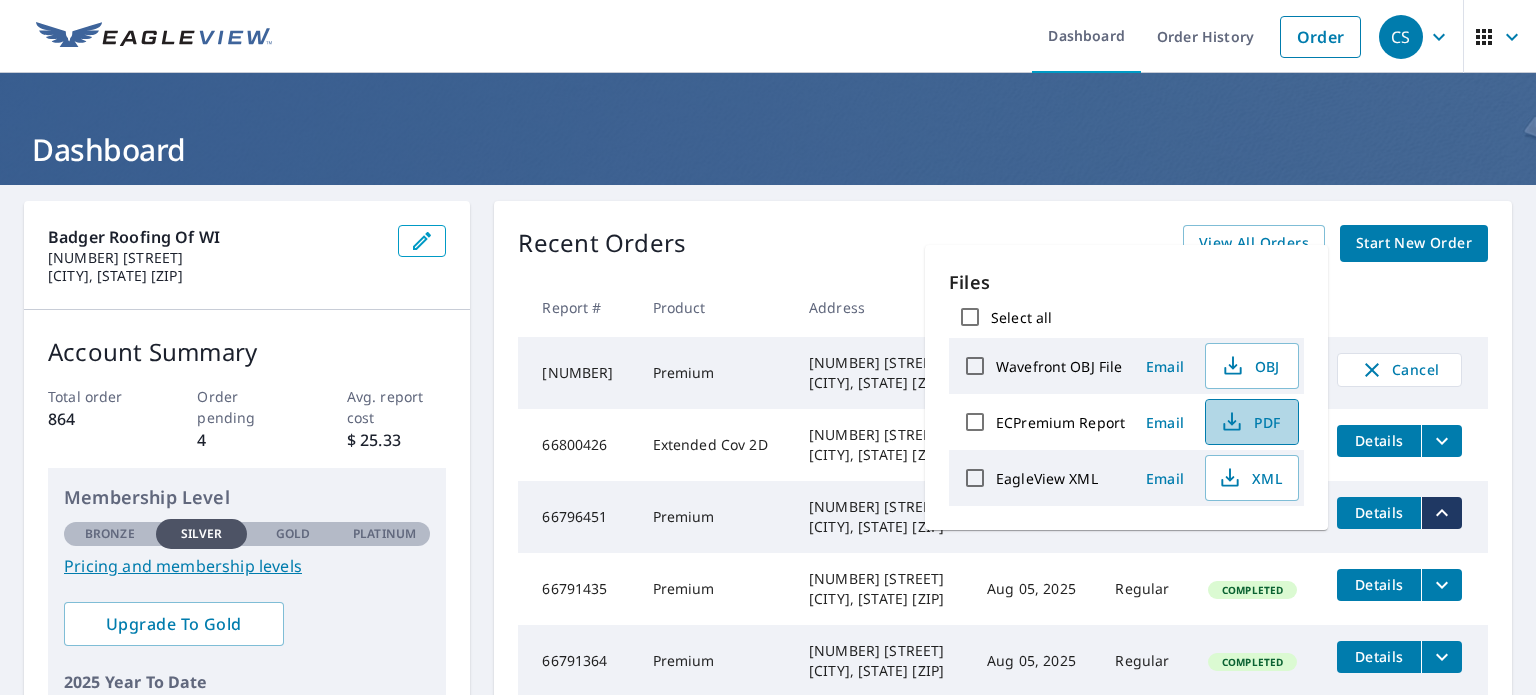 click on "PDF" at bounding box center (1250, 422) 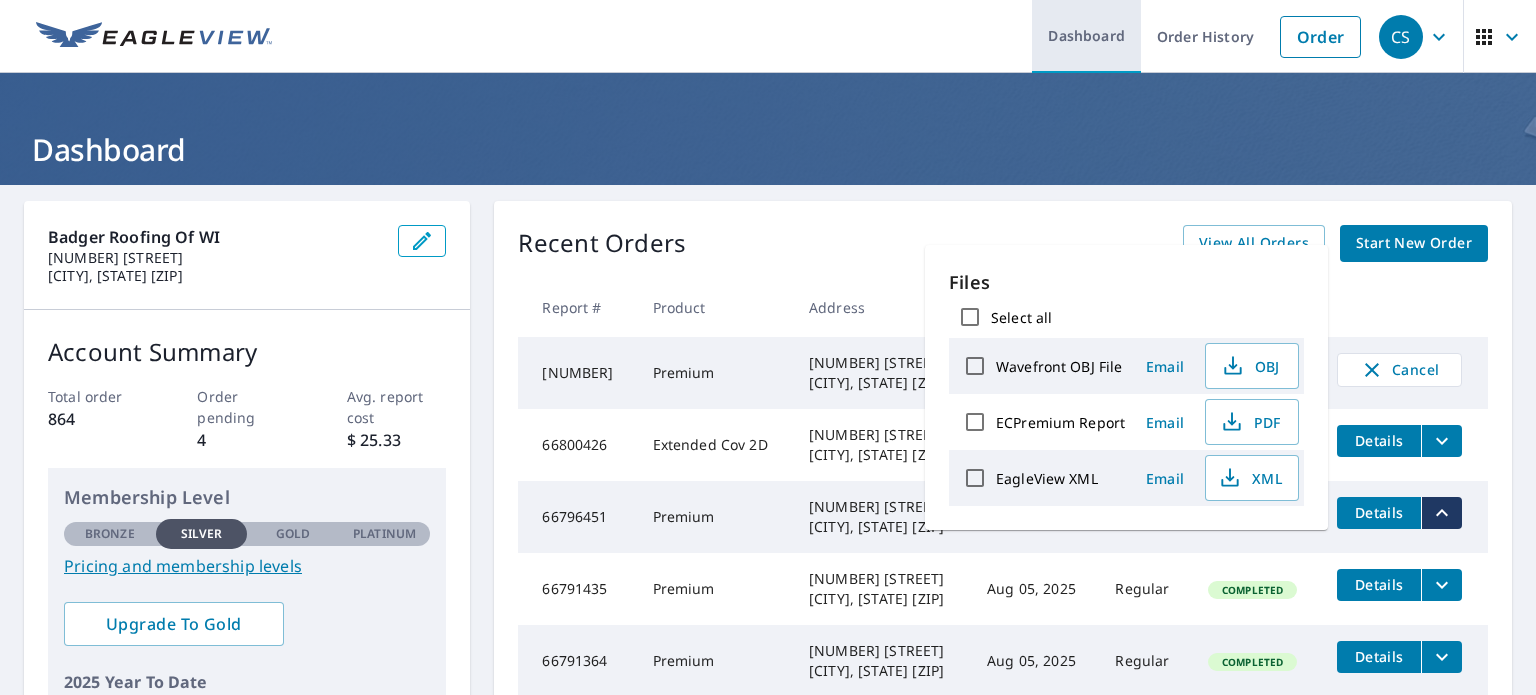 click on "Dashboard" at bounding box center (1086, 36) 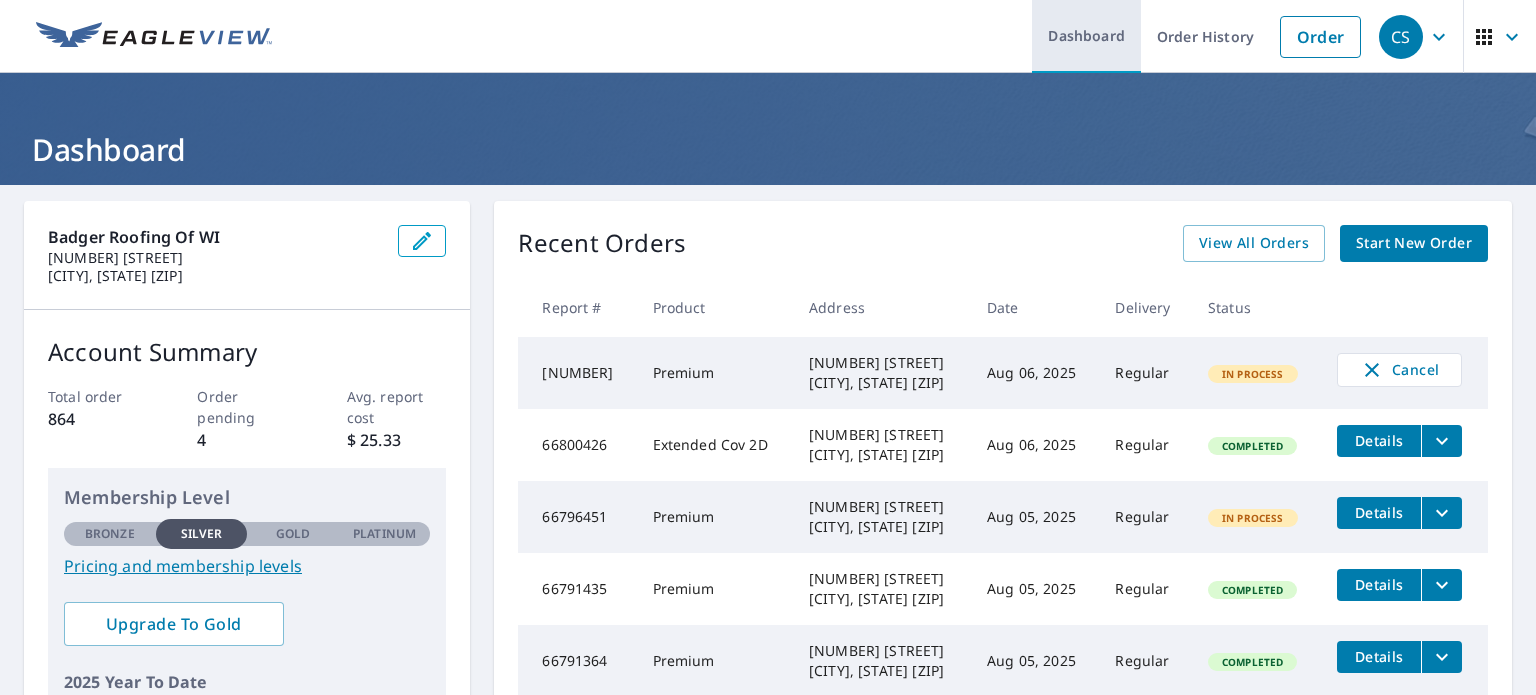click on "Dashboard" at bounding box center (1086, 36) 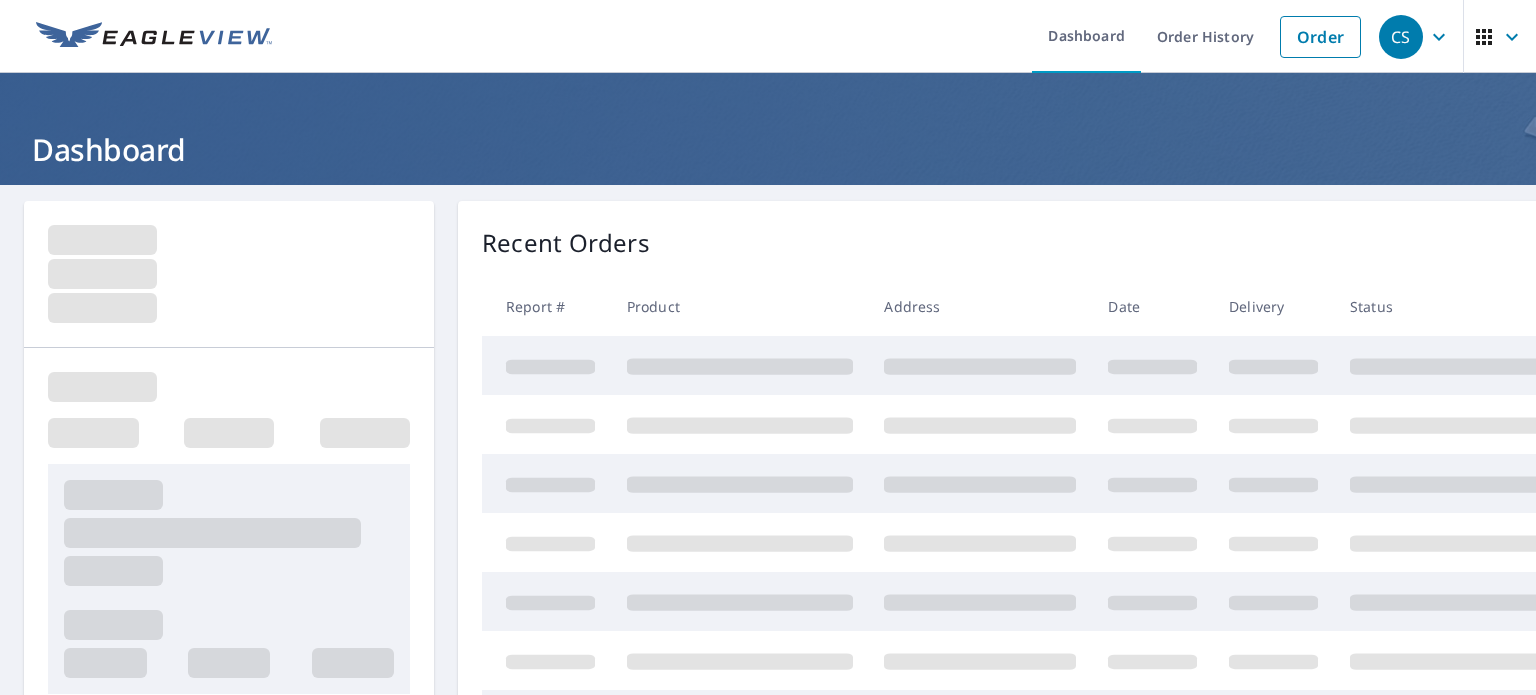 scroll, scrollTop: 0, scrollLeft: 0, axis: both 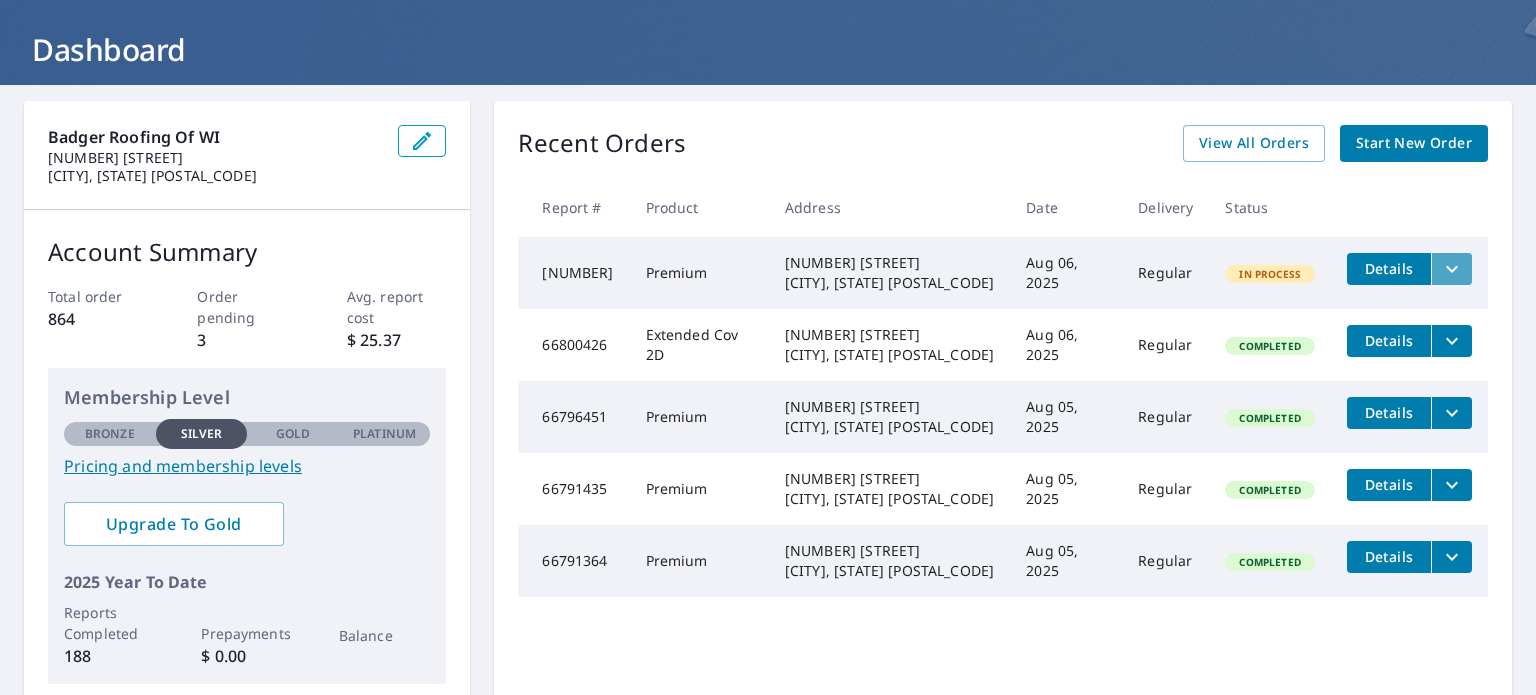 click 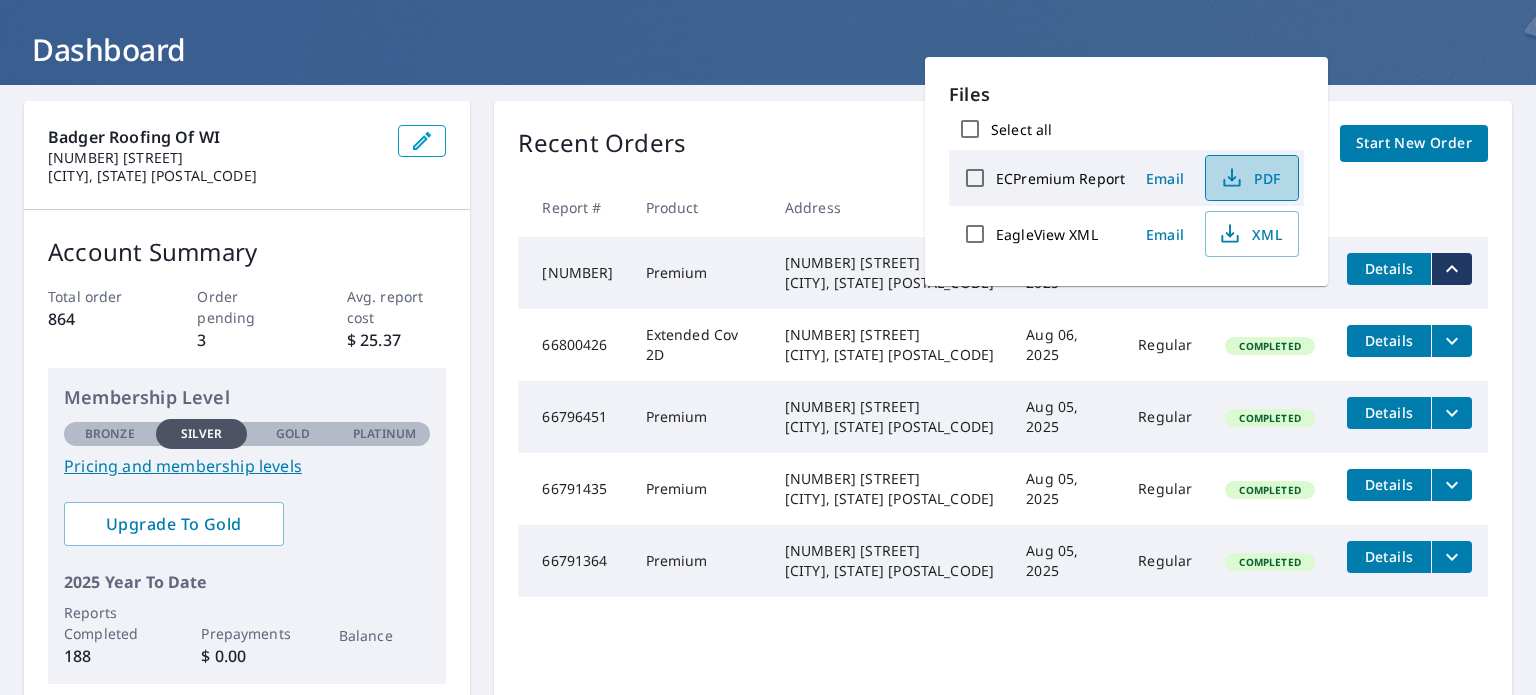 click on "PDF" at bounding box center [1250, 178] 